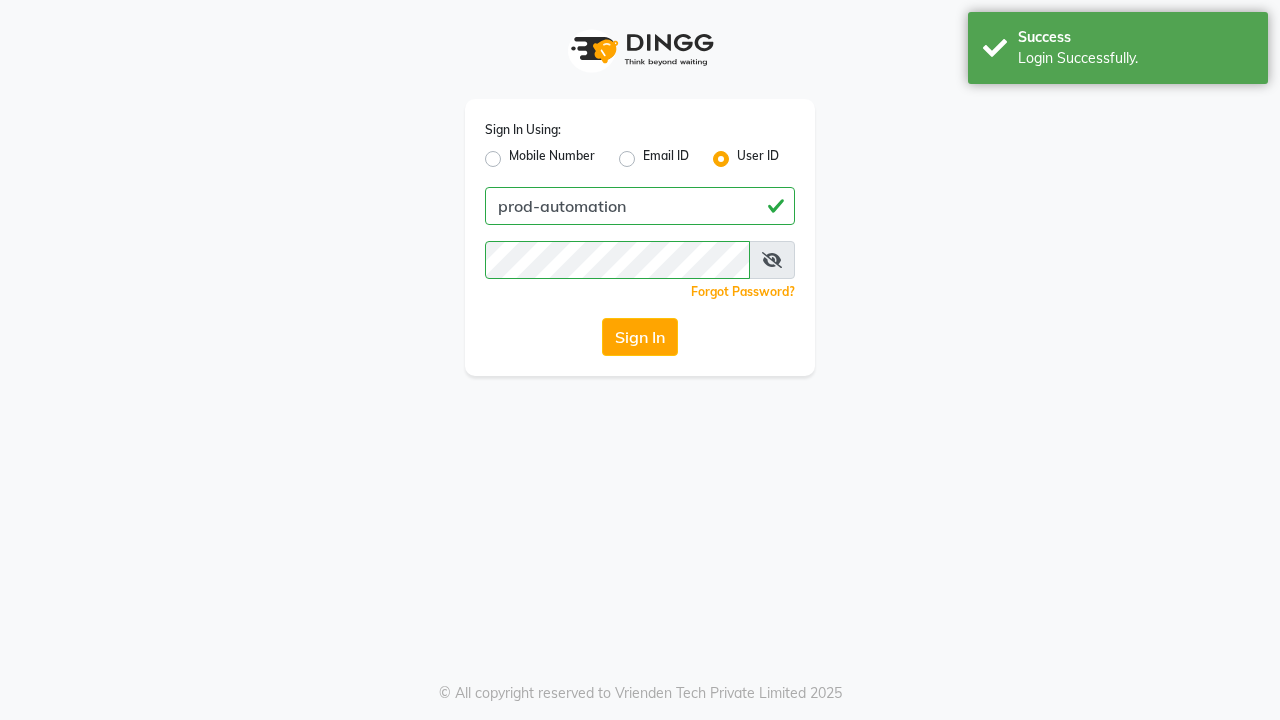 scroll, scrollTop: 0, scrollLeft: 0, axis: both 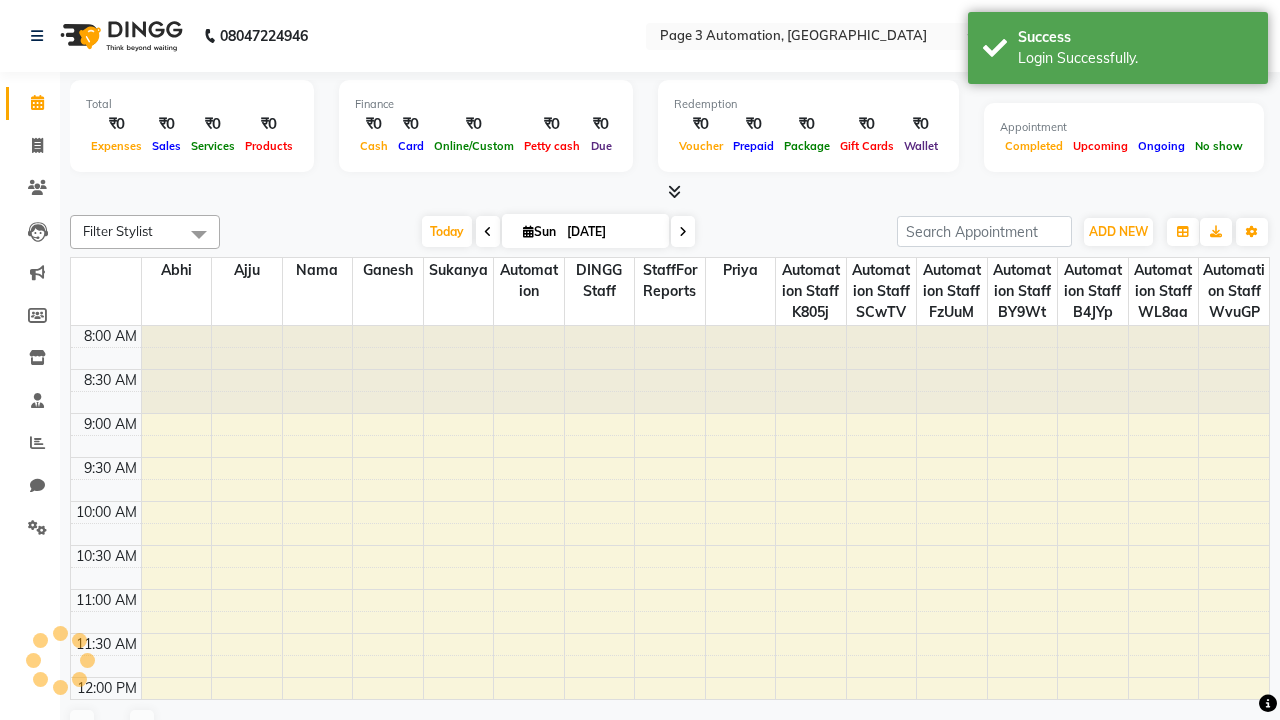 select on "en" 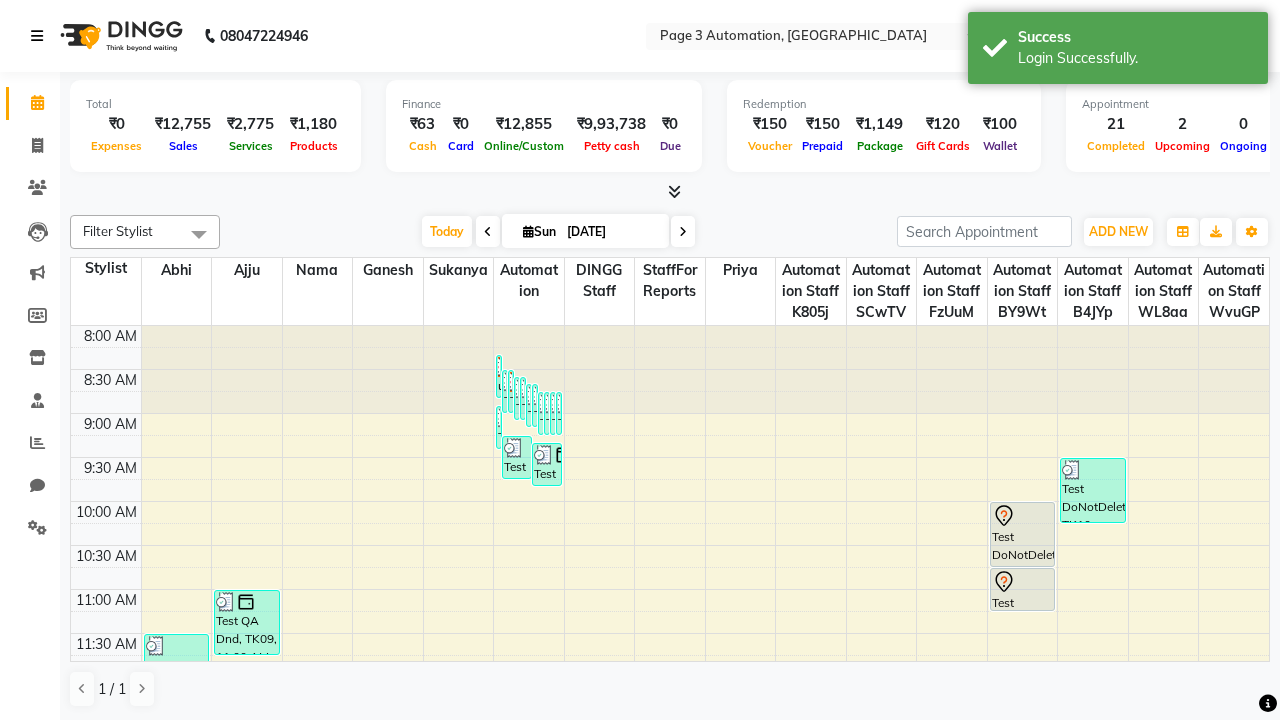 click at bounding box center (37, 36) 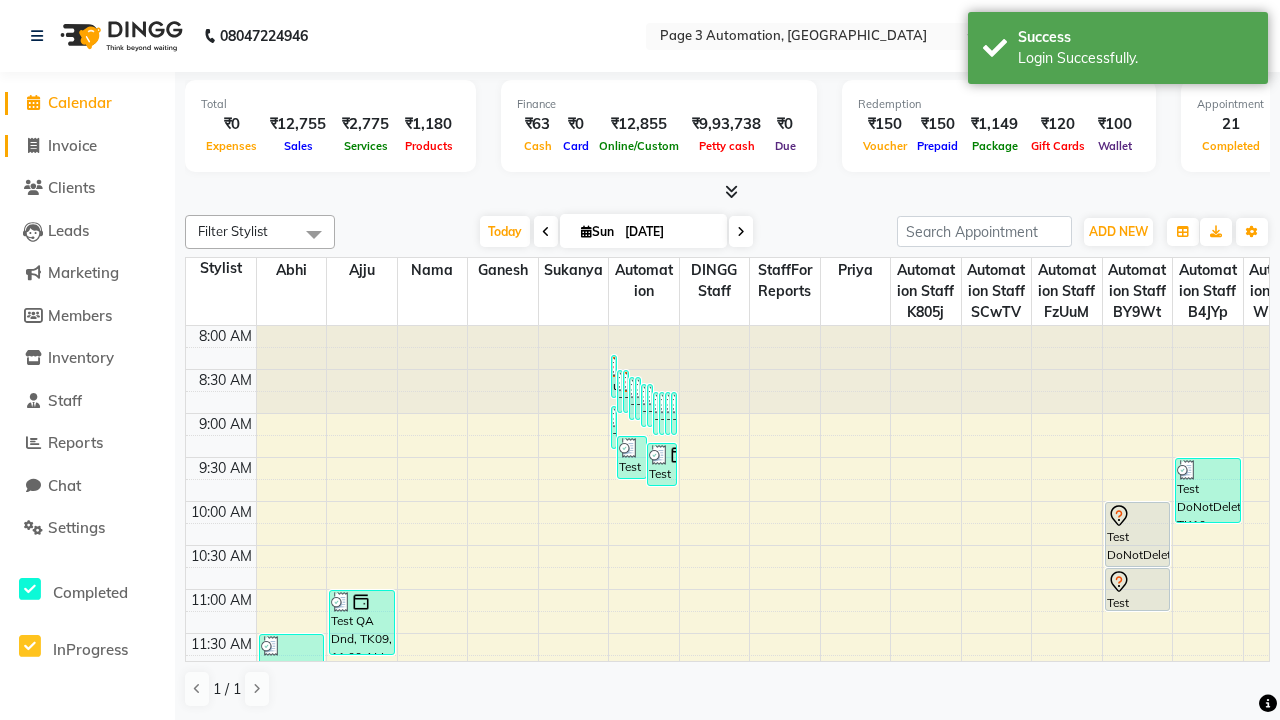 click on "Invoice" 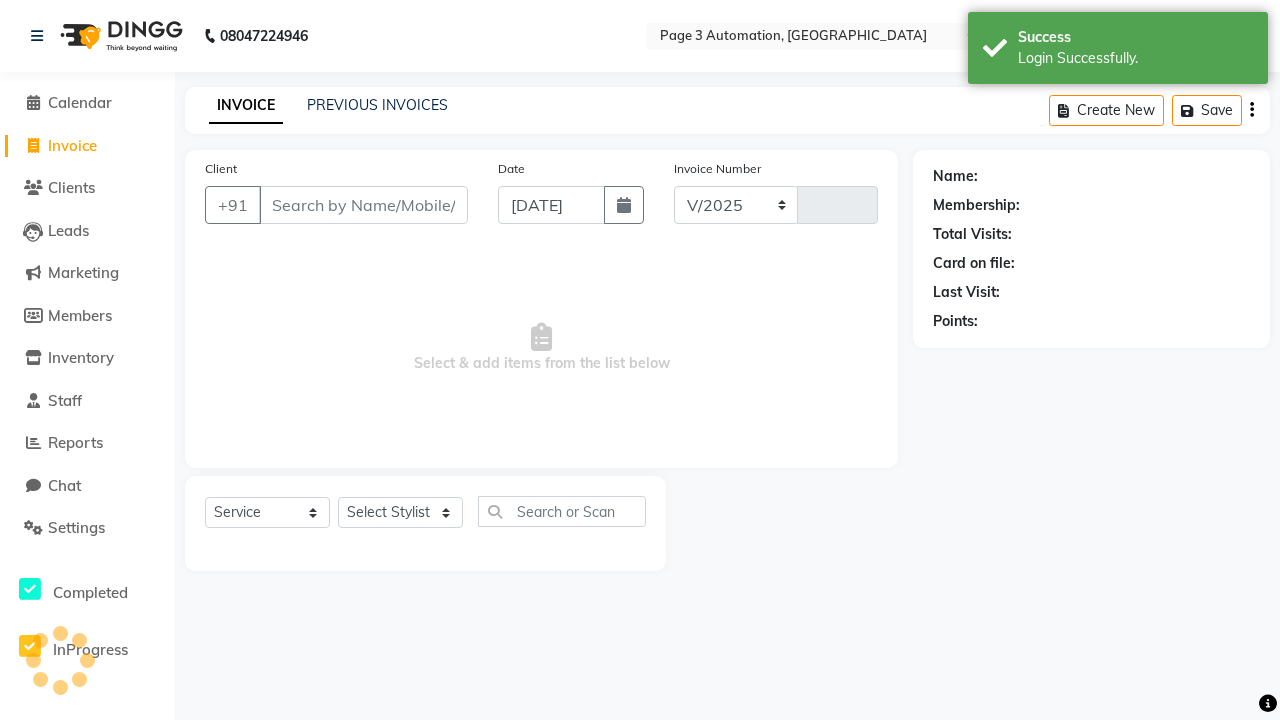 select on "2774" 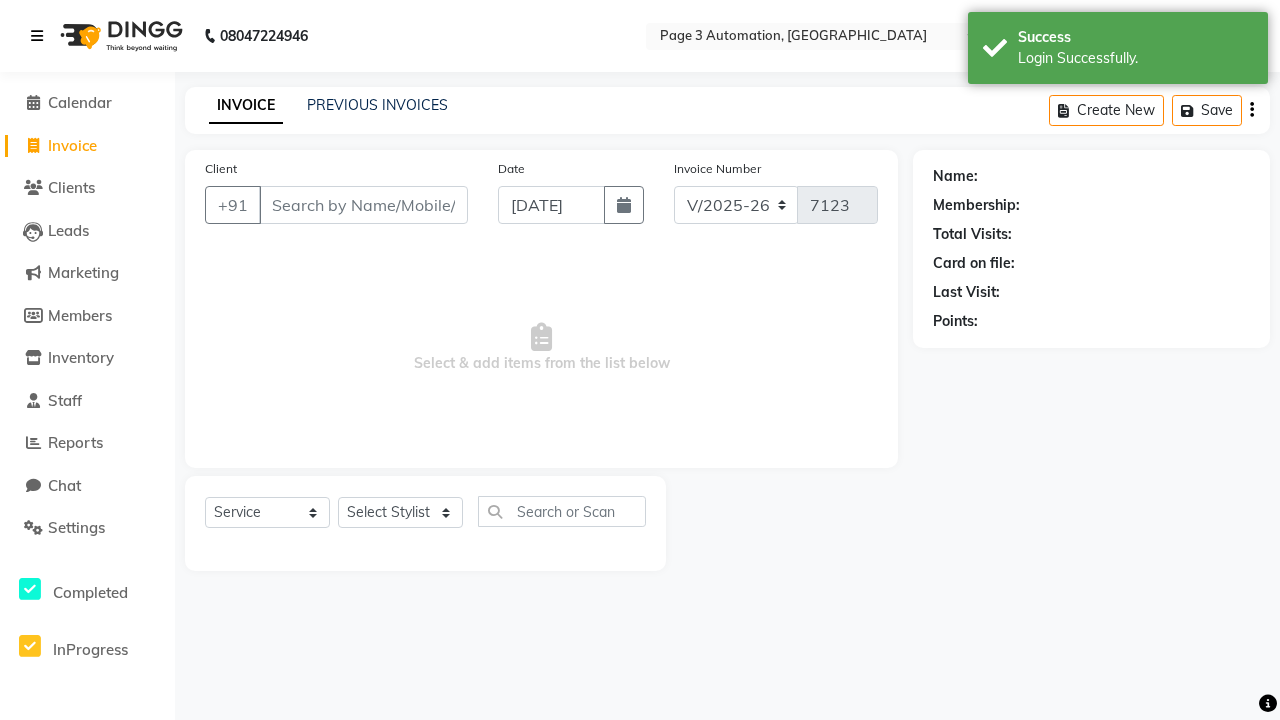 click at bounding box center (37, 36) 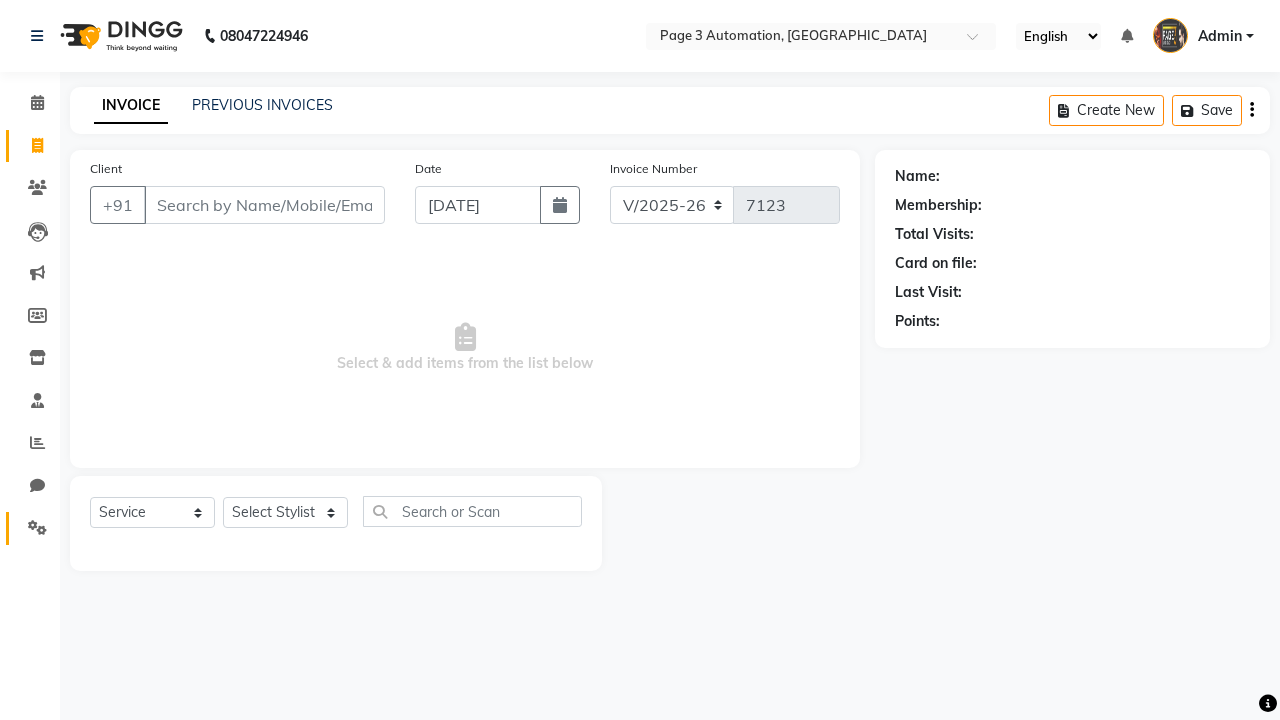 click 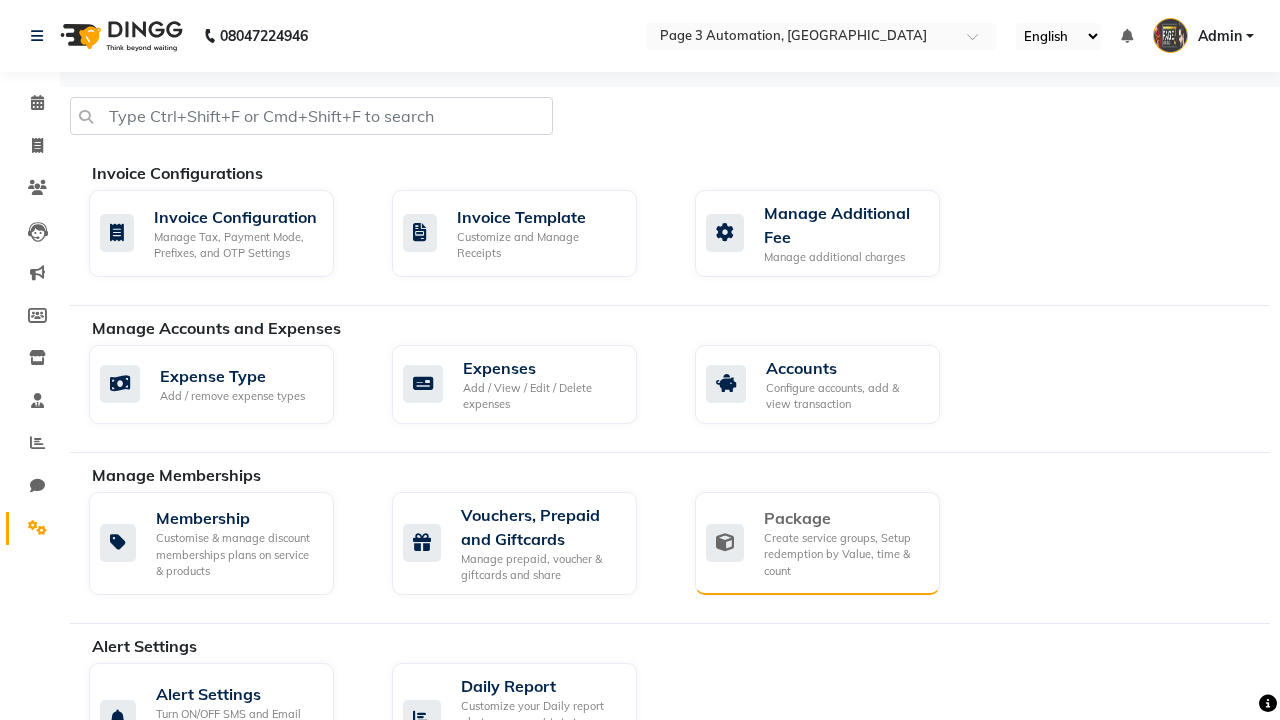 click on "Package" 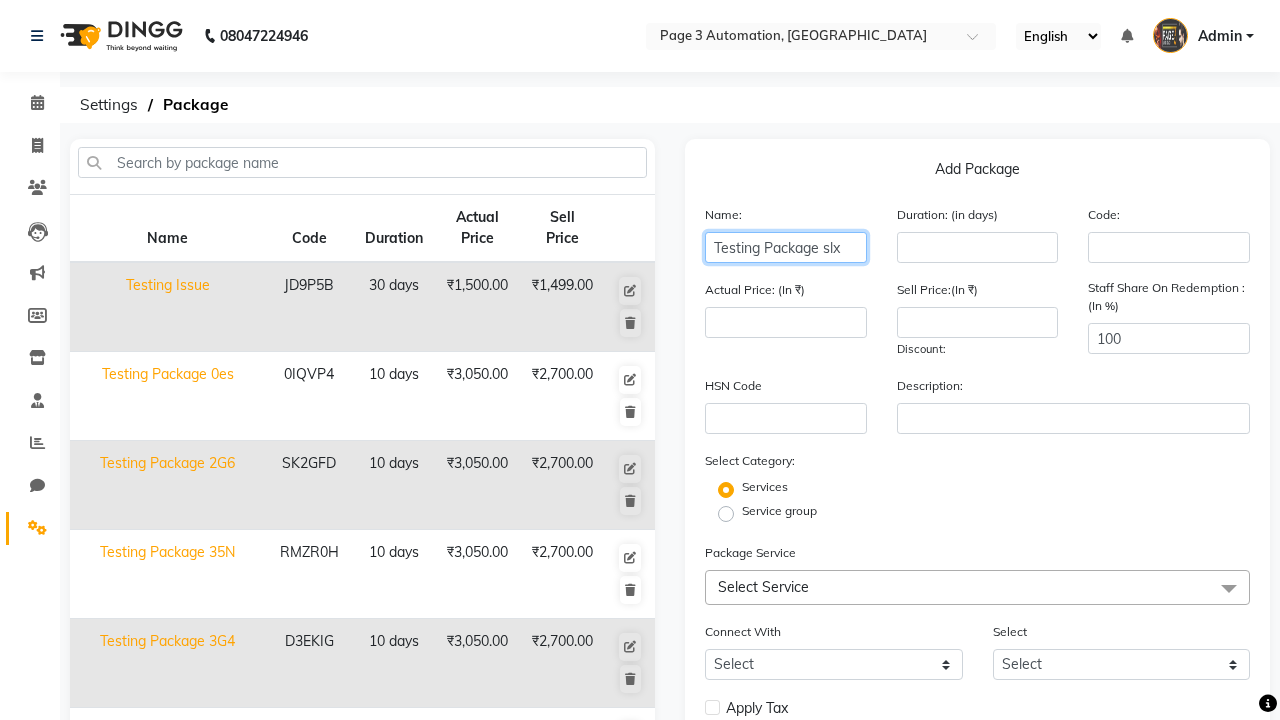type on "Testing Package slx" 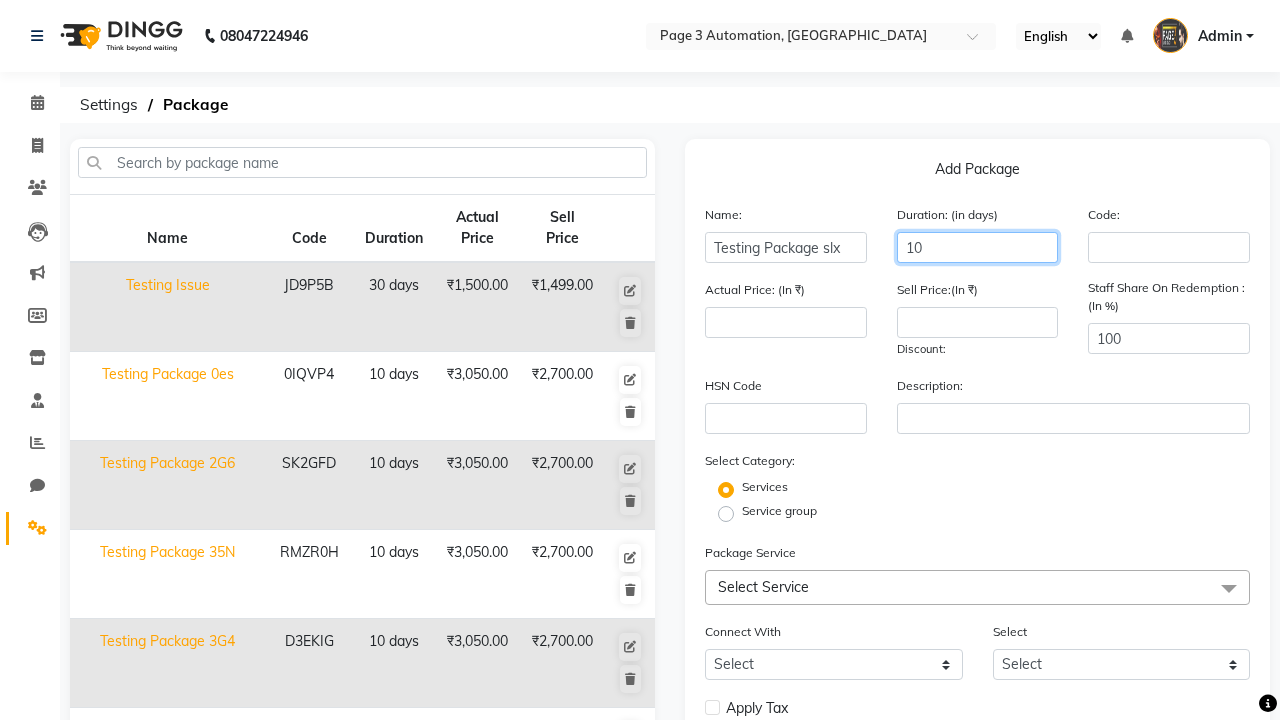 type on "10" 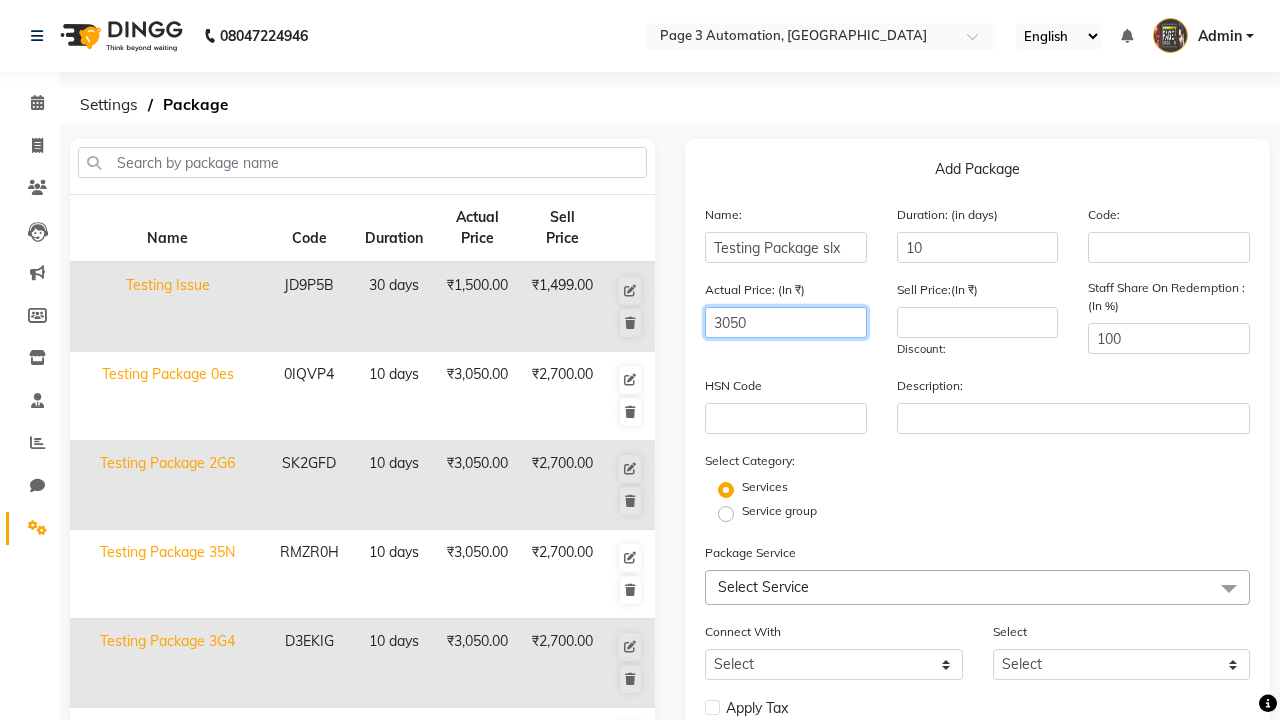 type on "3050" 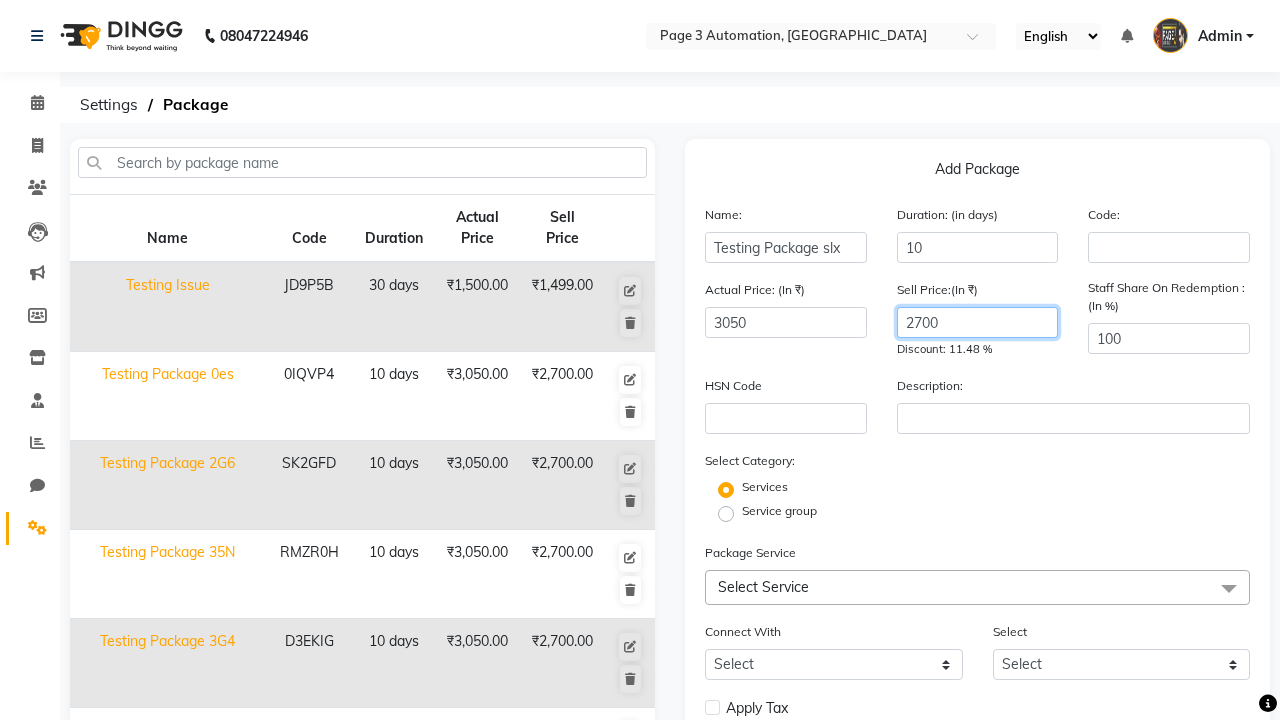 type on "2700" 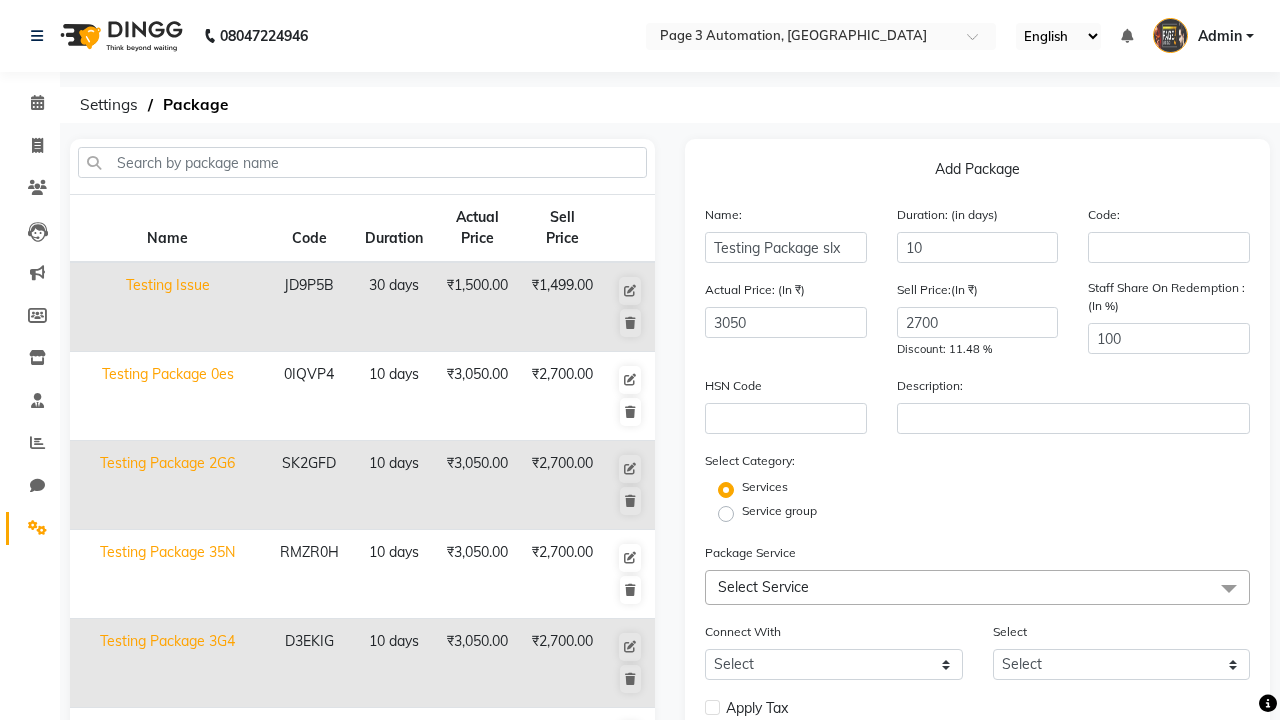 click on "Service group" 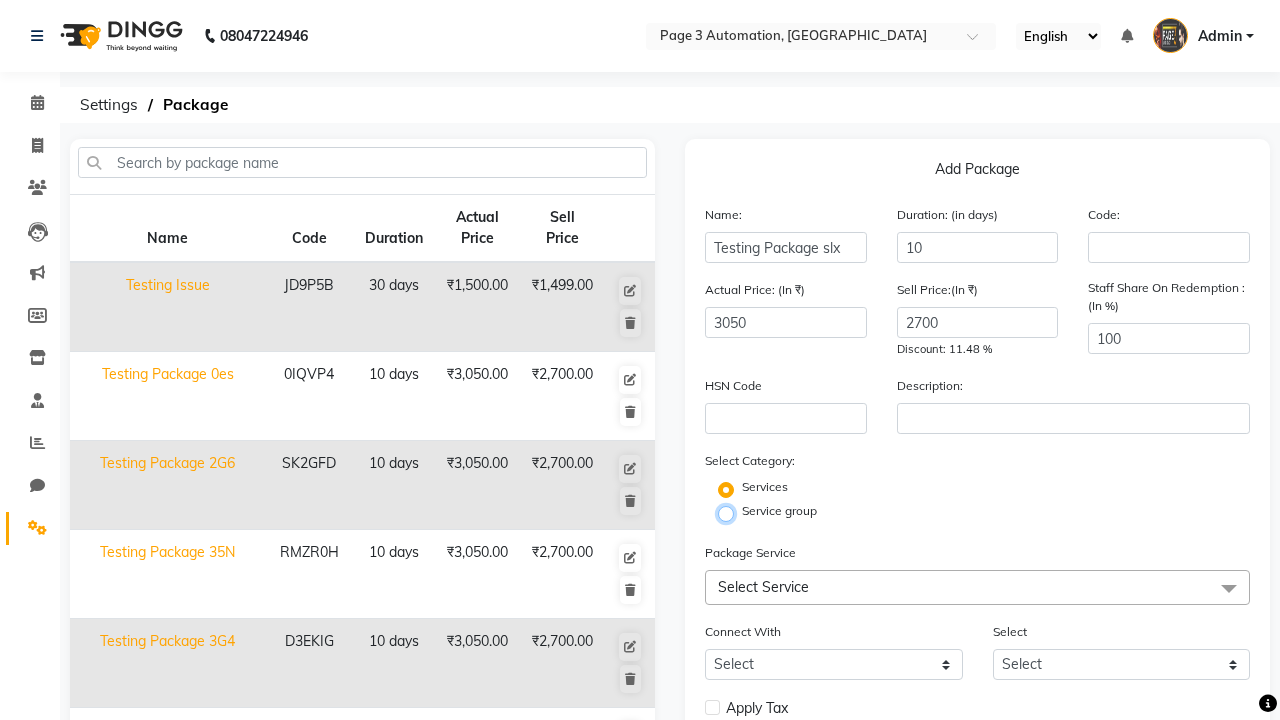 click on "Service group" at bounding box center [732, 512] 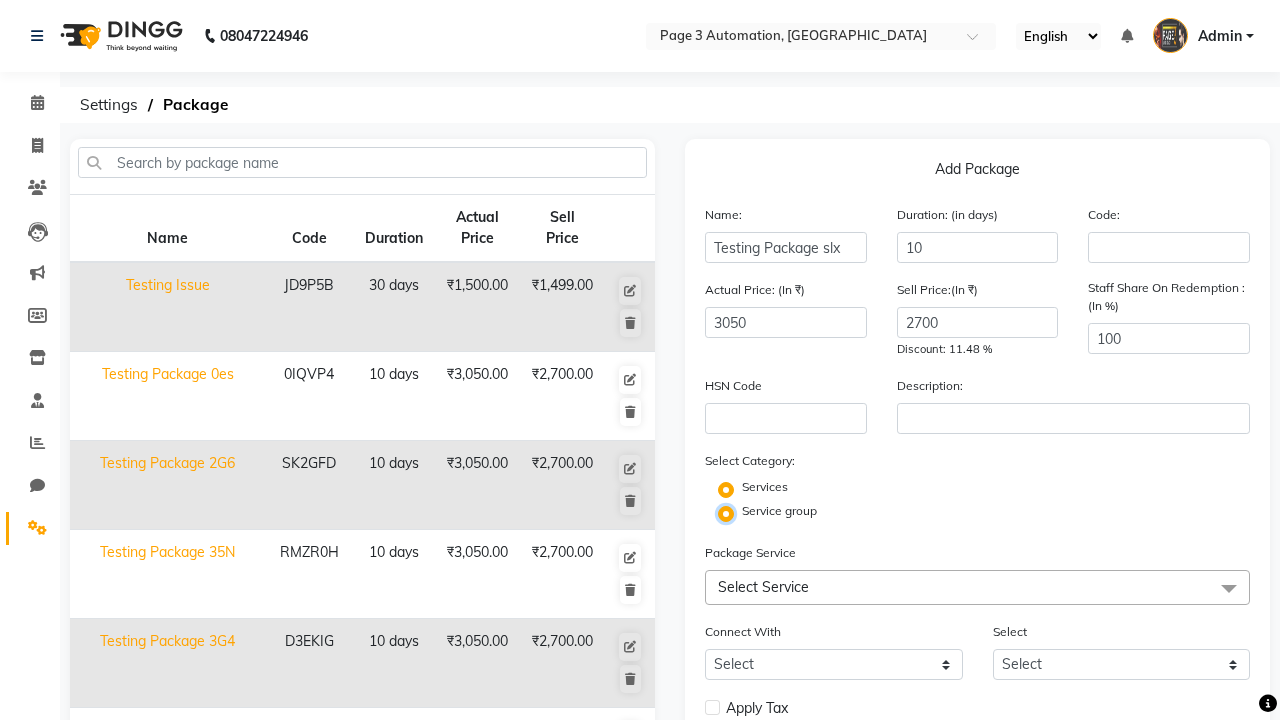 radio on "false" 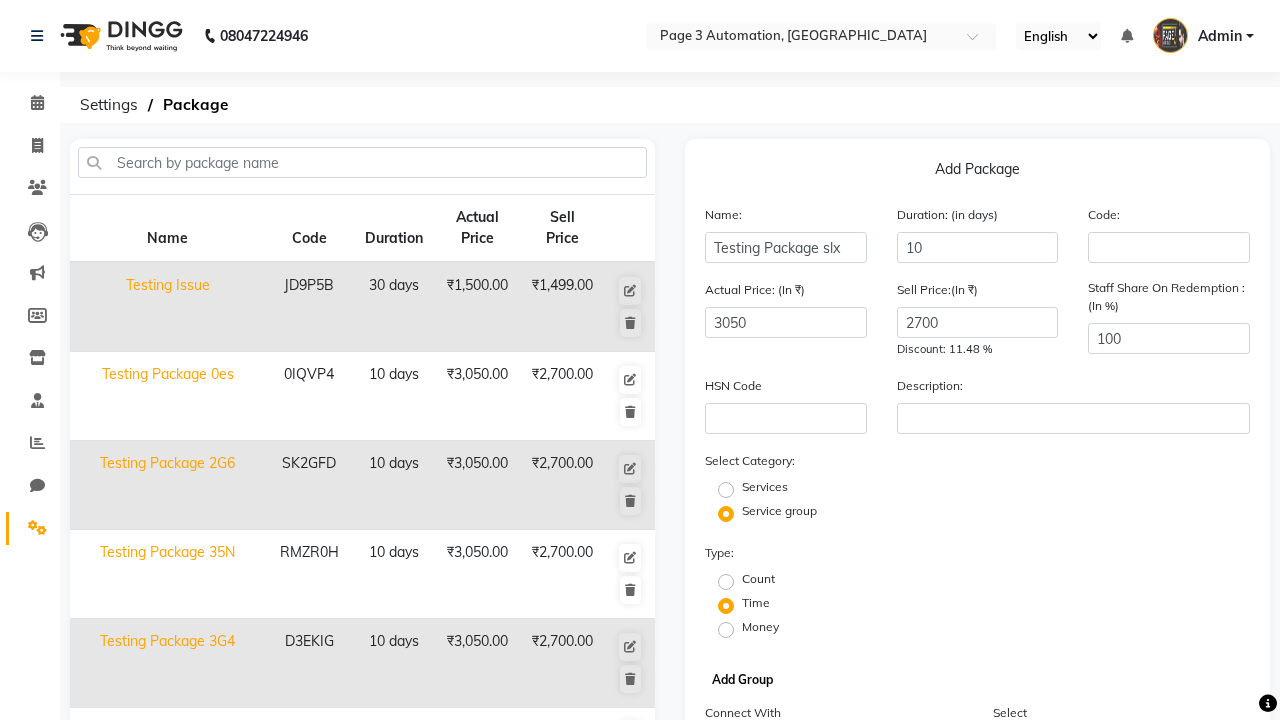 click on "Add Group" 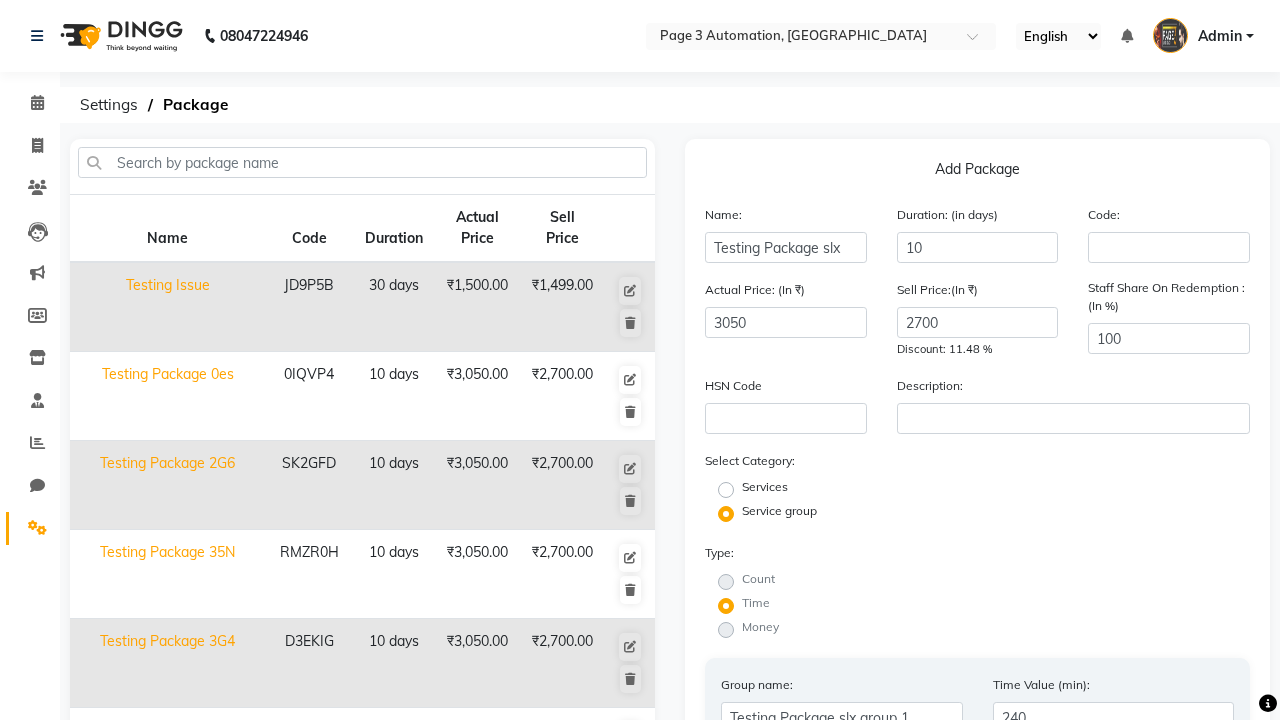 type on "240" 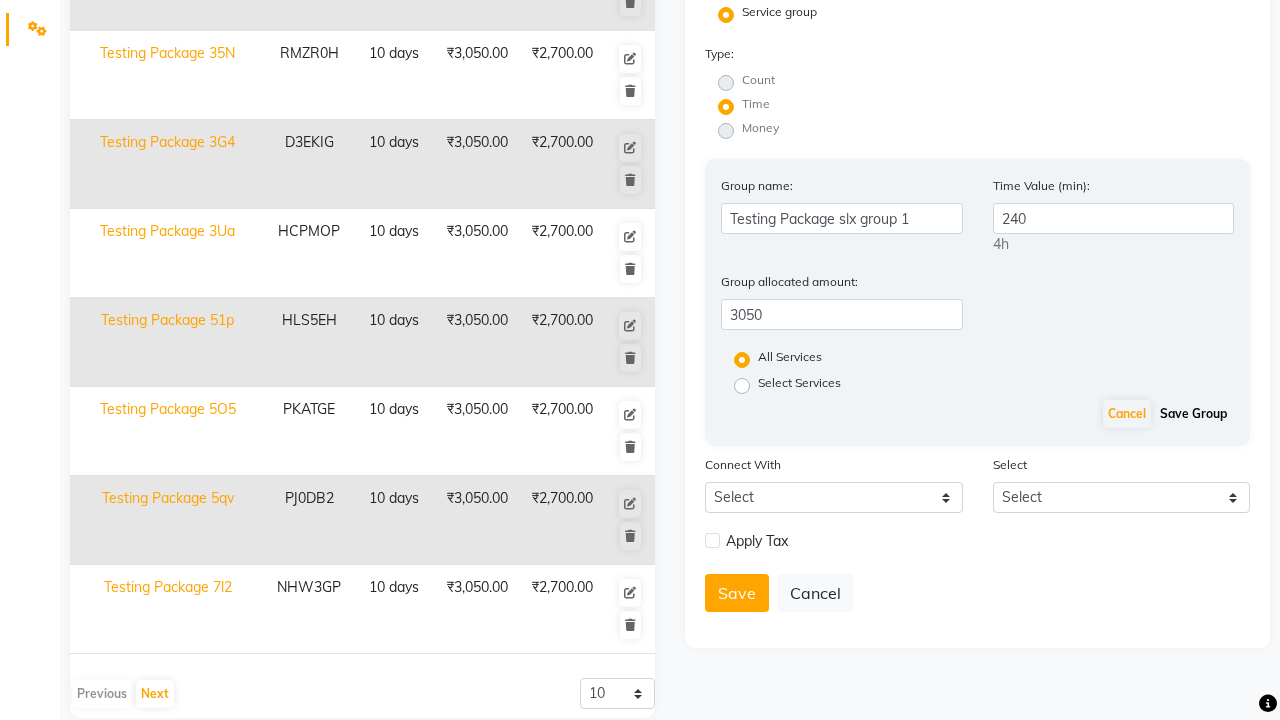 click on "Save Group" 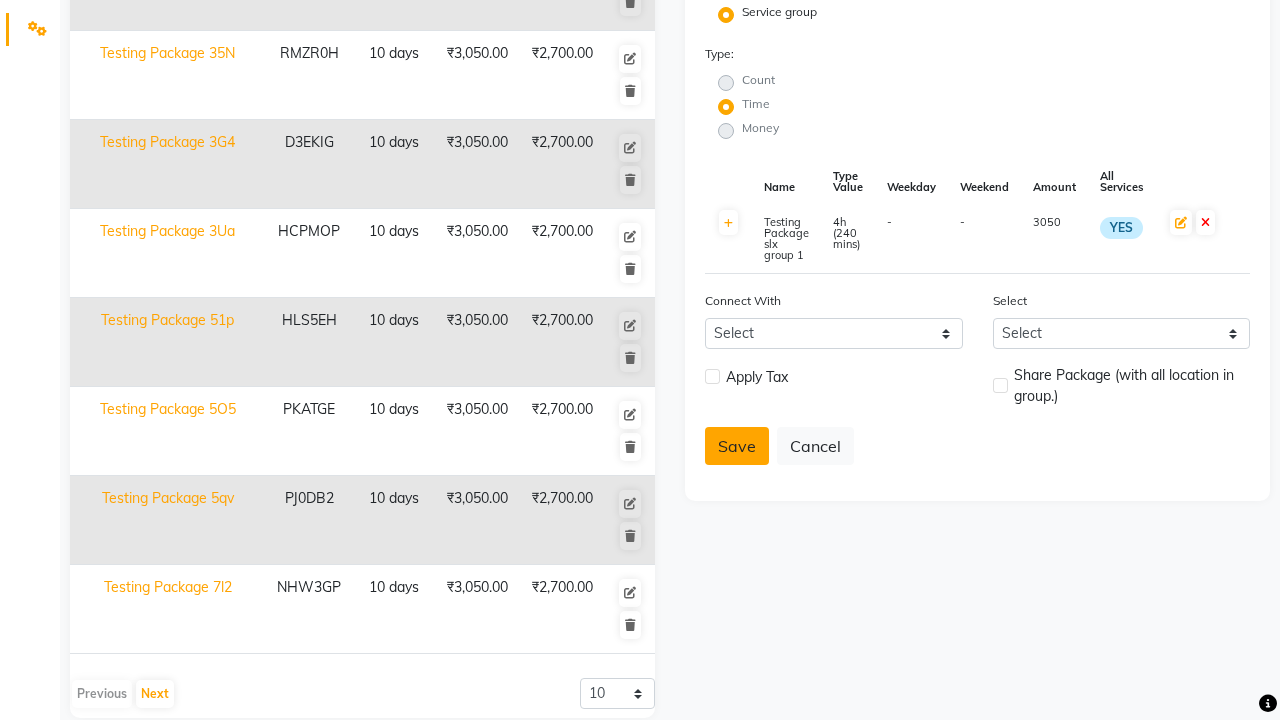 click 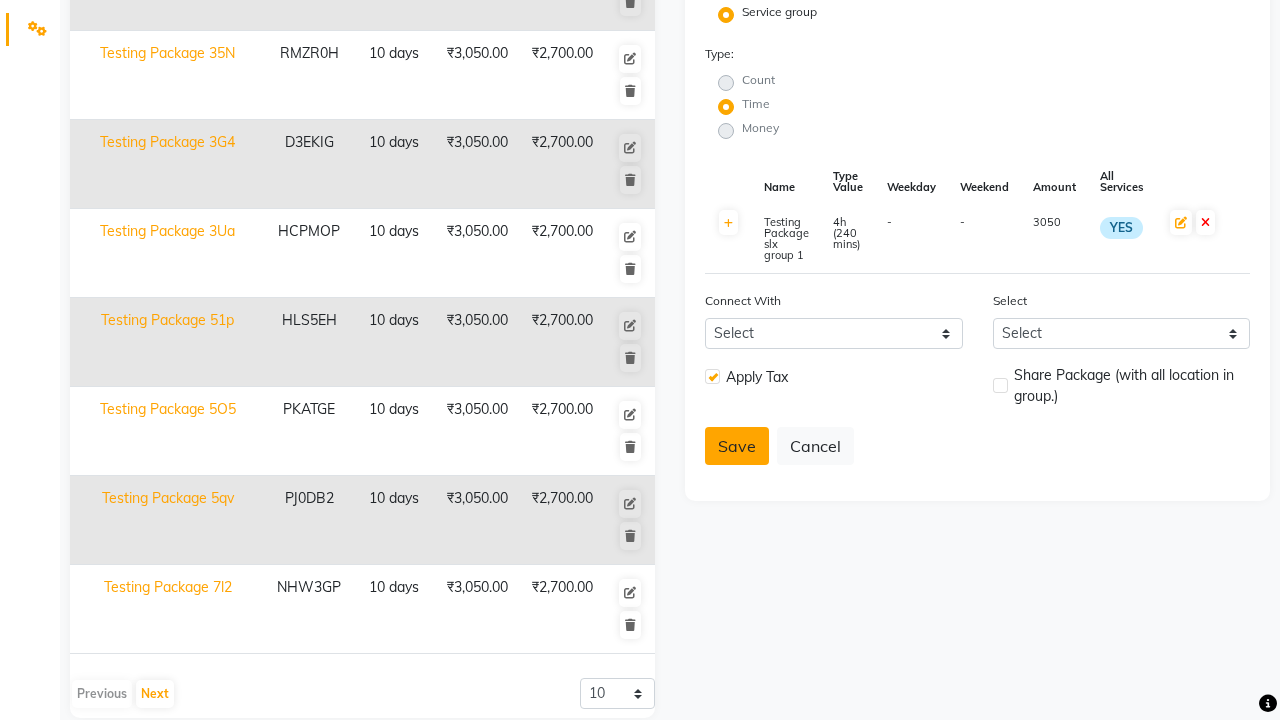 click 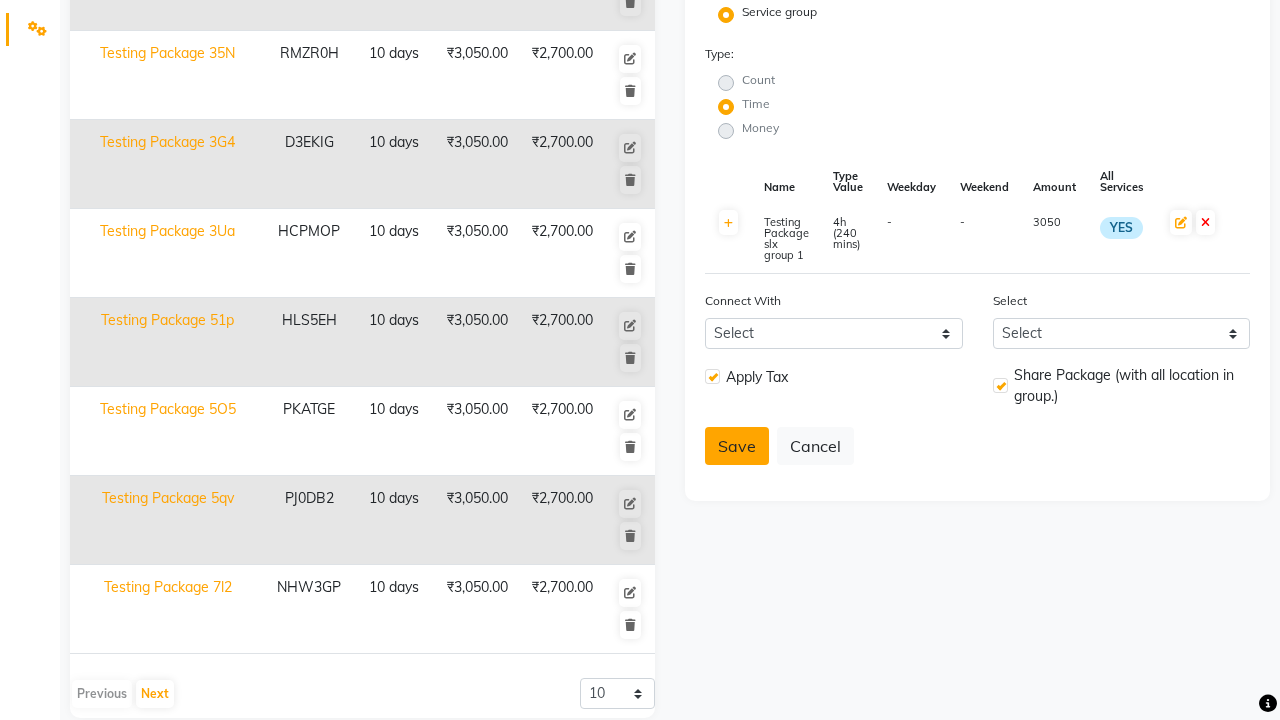 click on "Save" 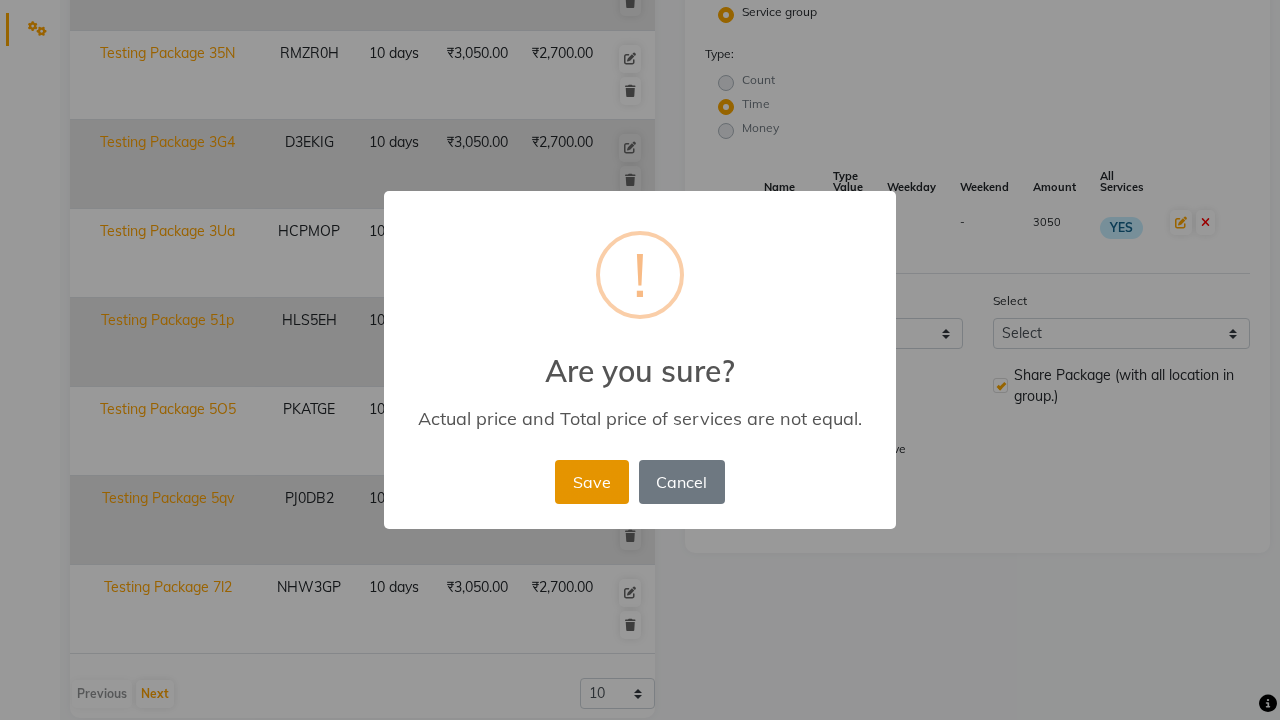 click on "Save" at bounding box center [591, 482] 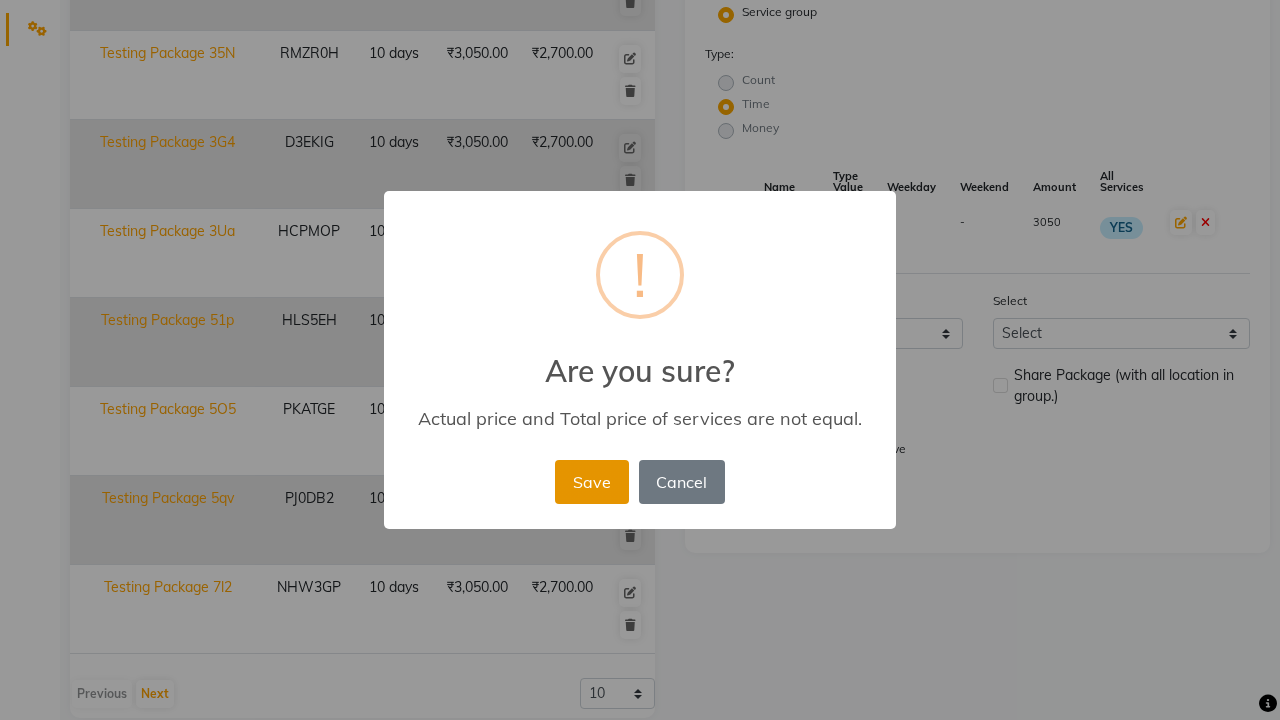 type 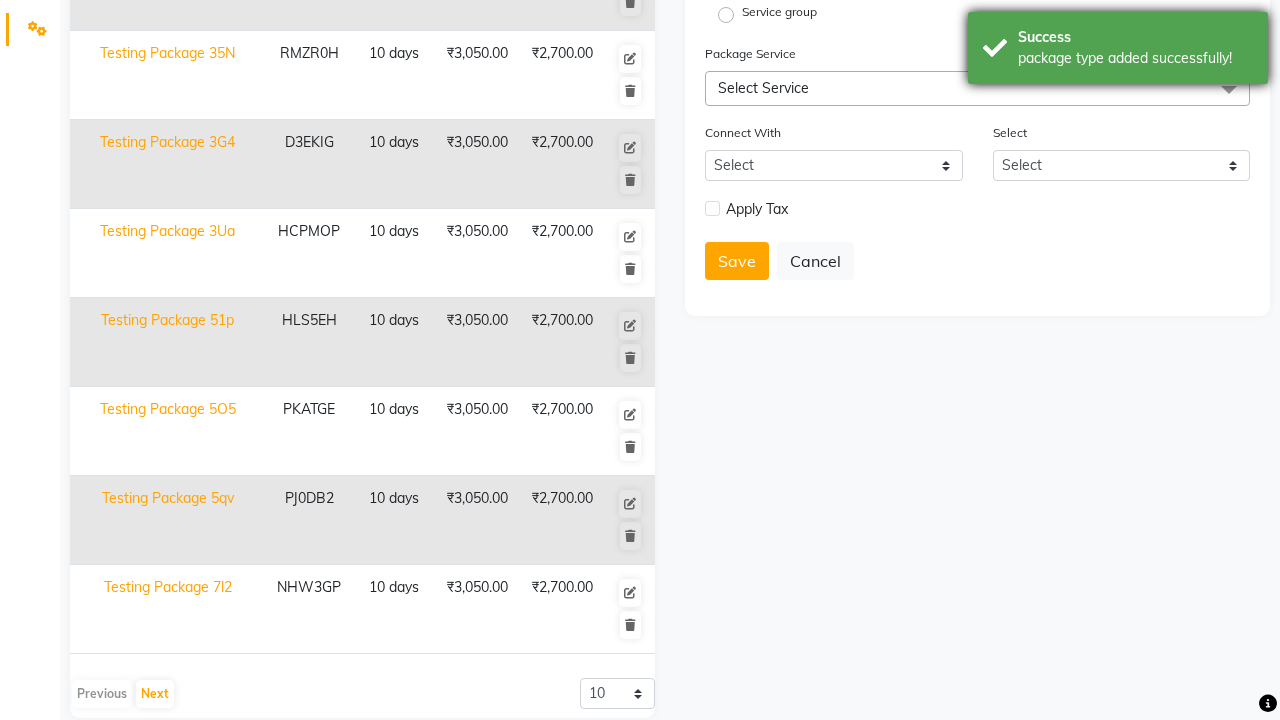 click on "package type added successfully!" at bounding box center [1135, 58] 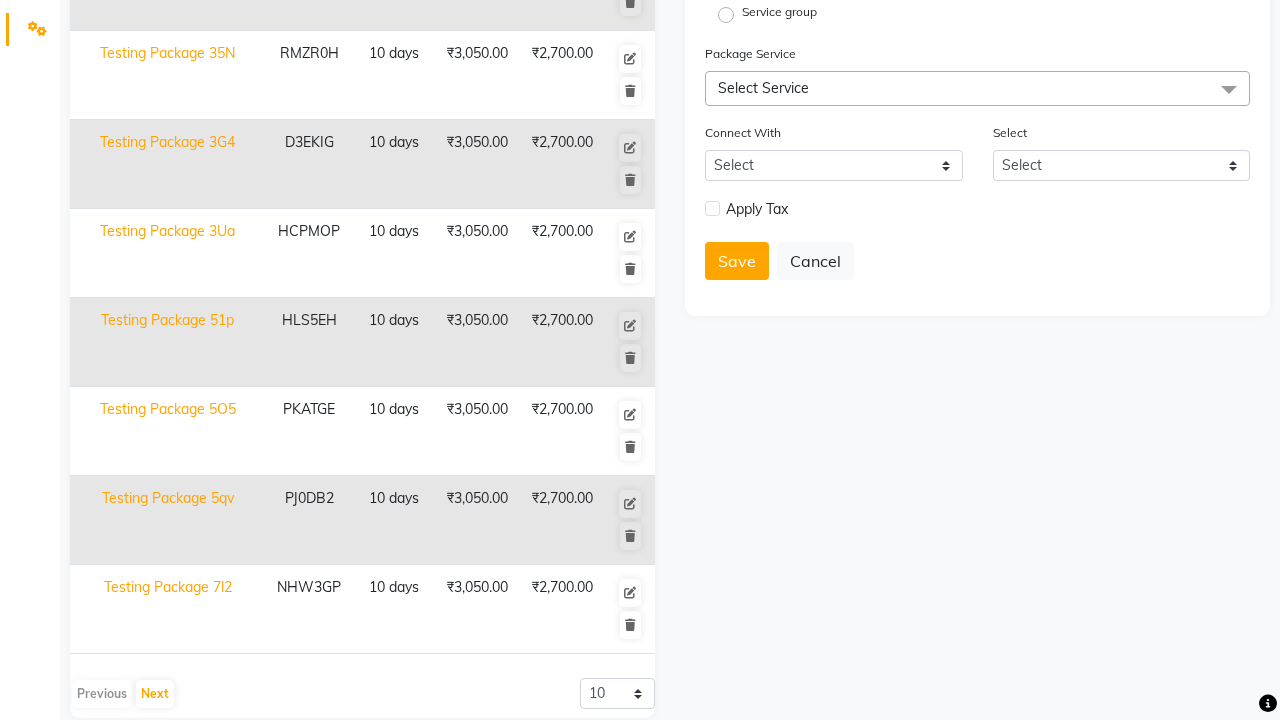 click at bounding box center (37, -463) 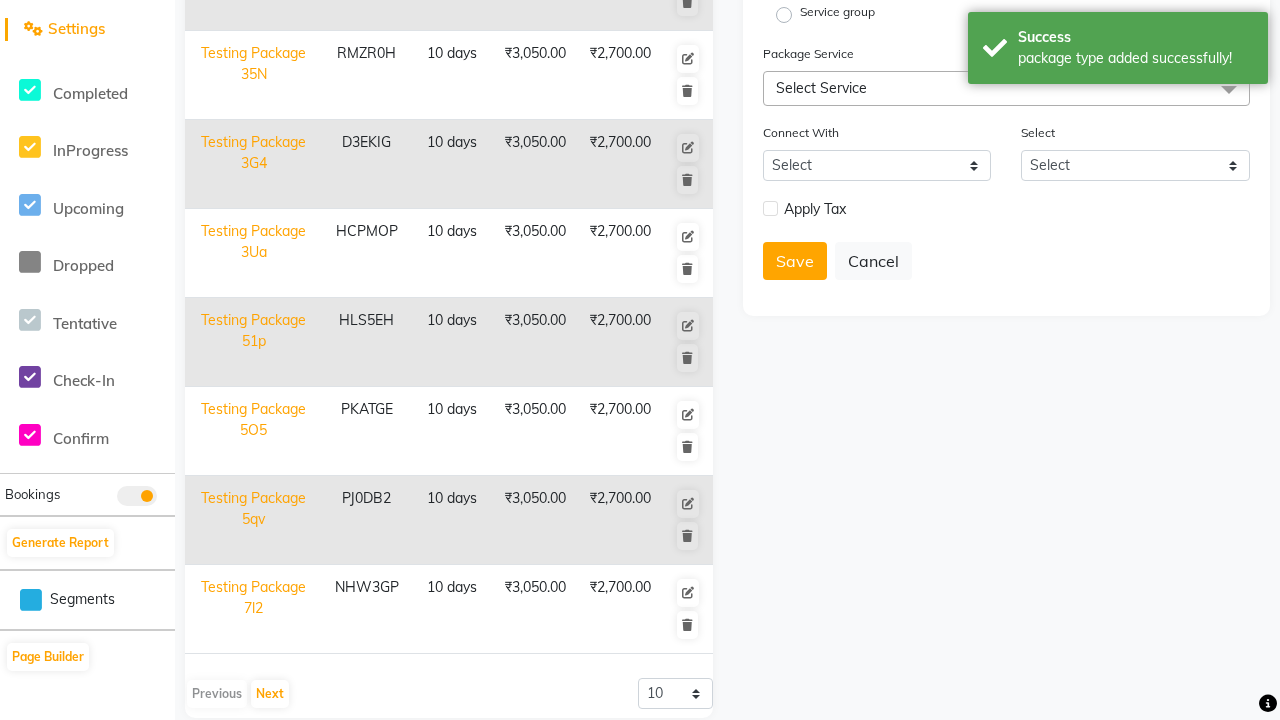 scroll, scrollTop: 0, scrollLeft: 0, axis: both 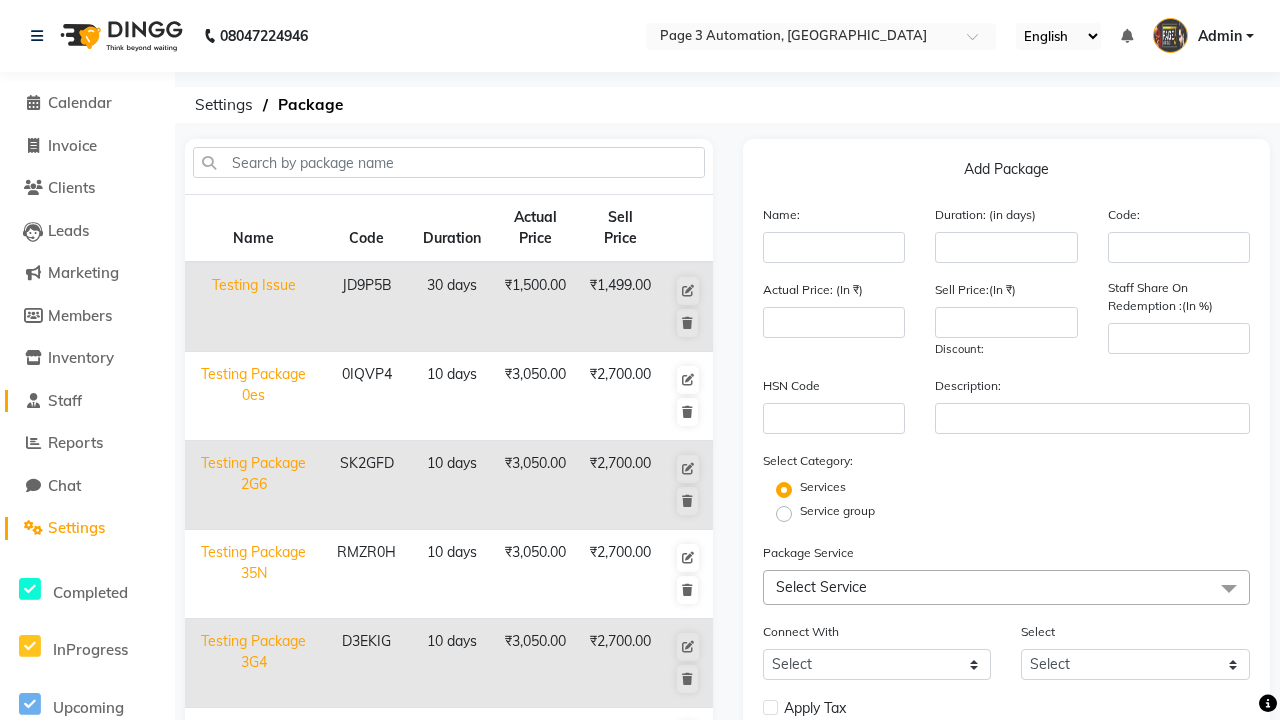 click on "Staff" 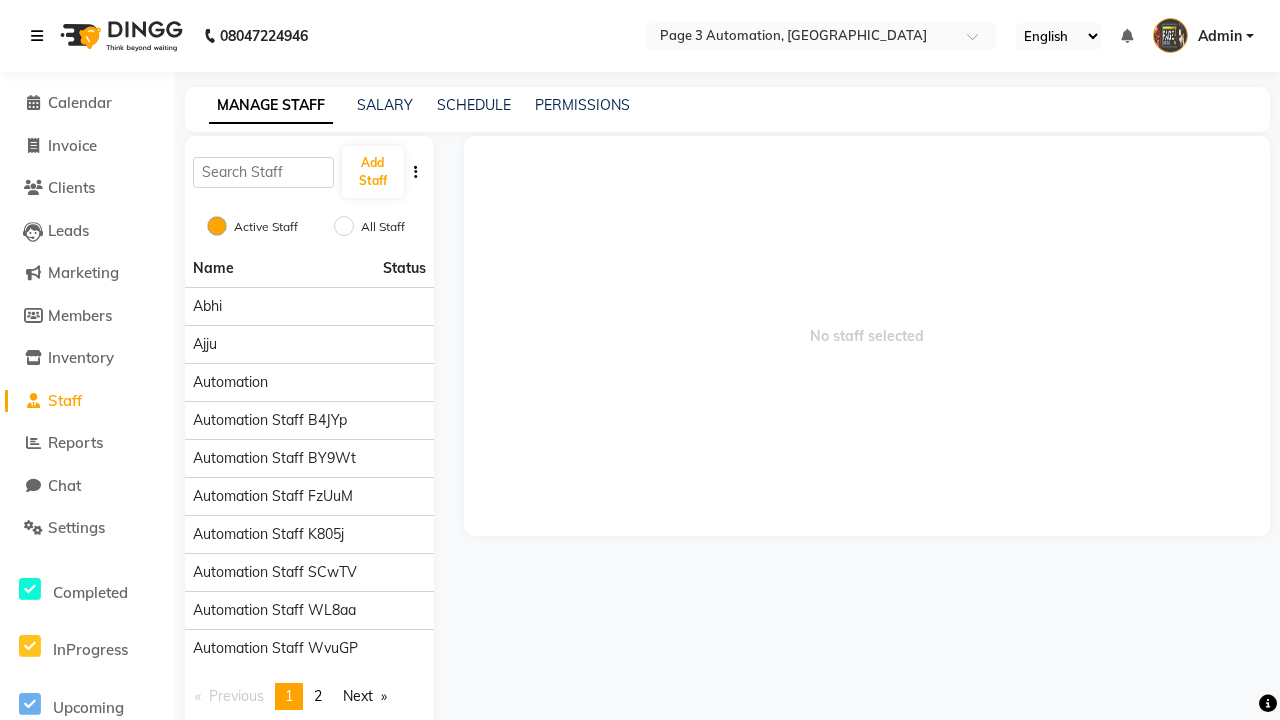 click at bounding box center (37, 36) 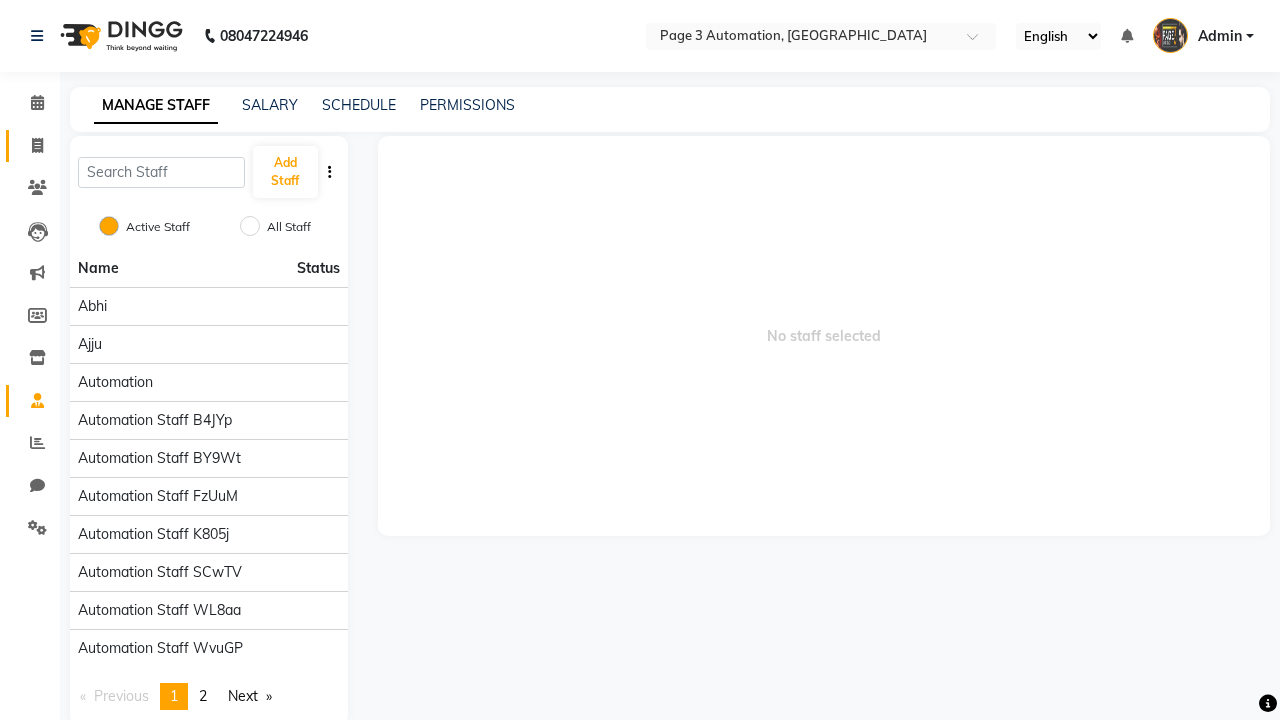 click 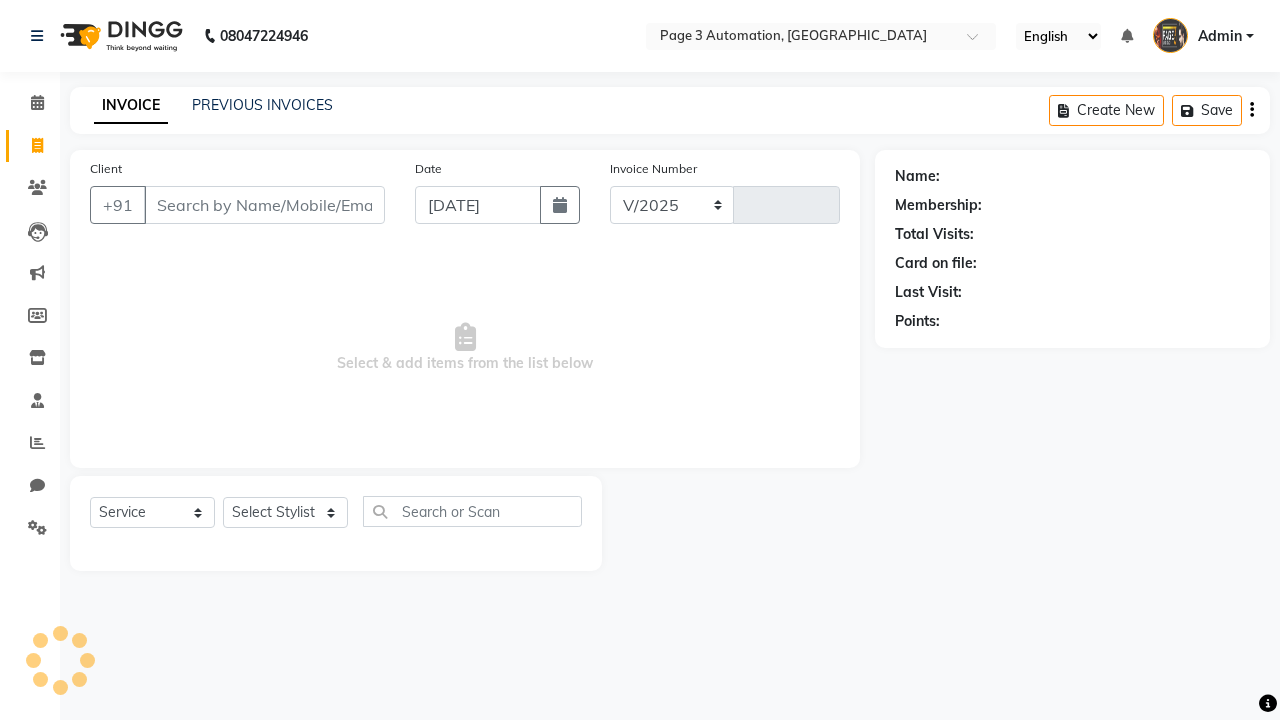 select on "2774" 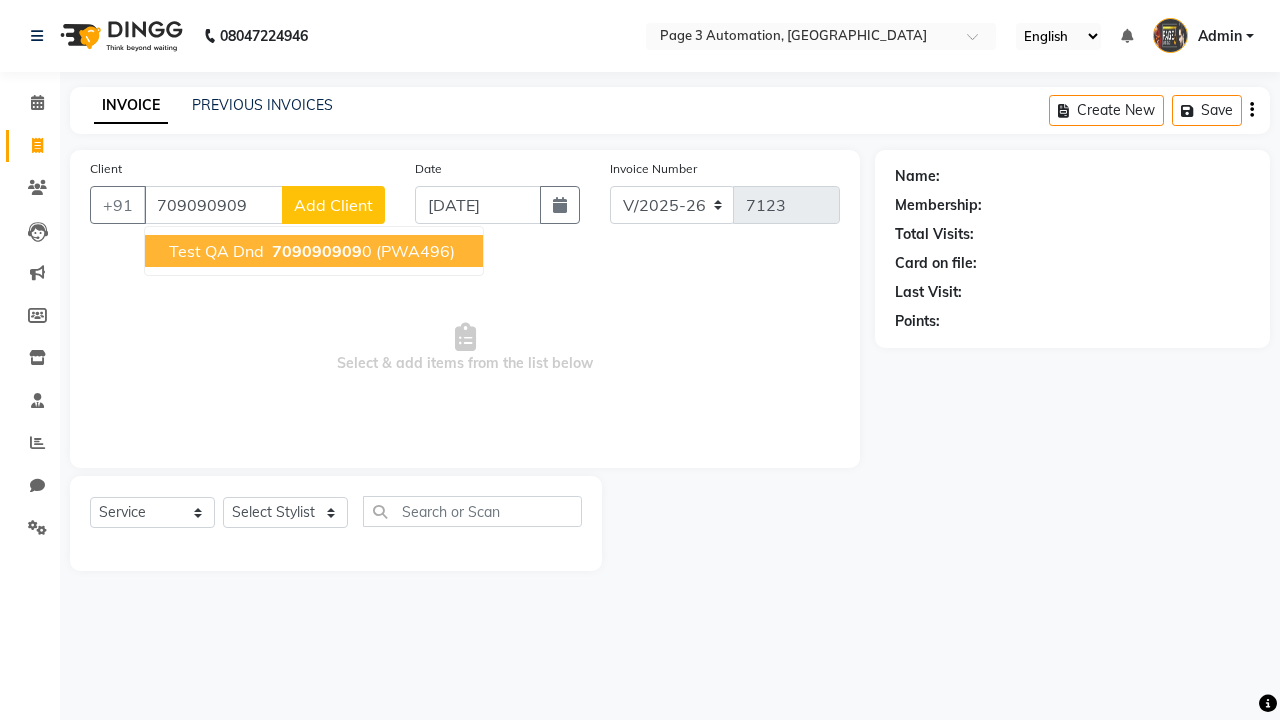 click on "709090909" at bounding box center (317, 251) 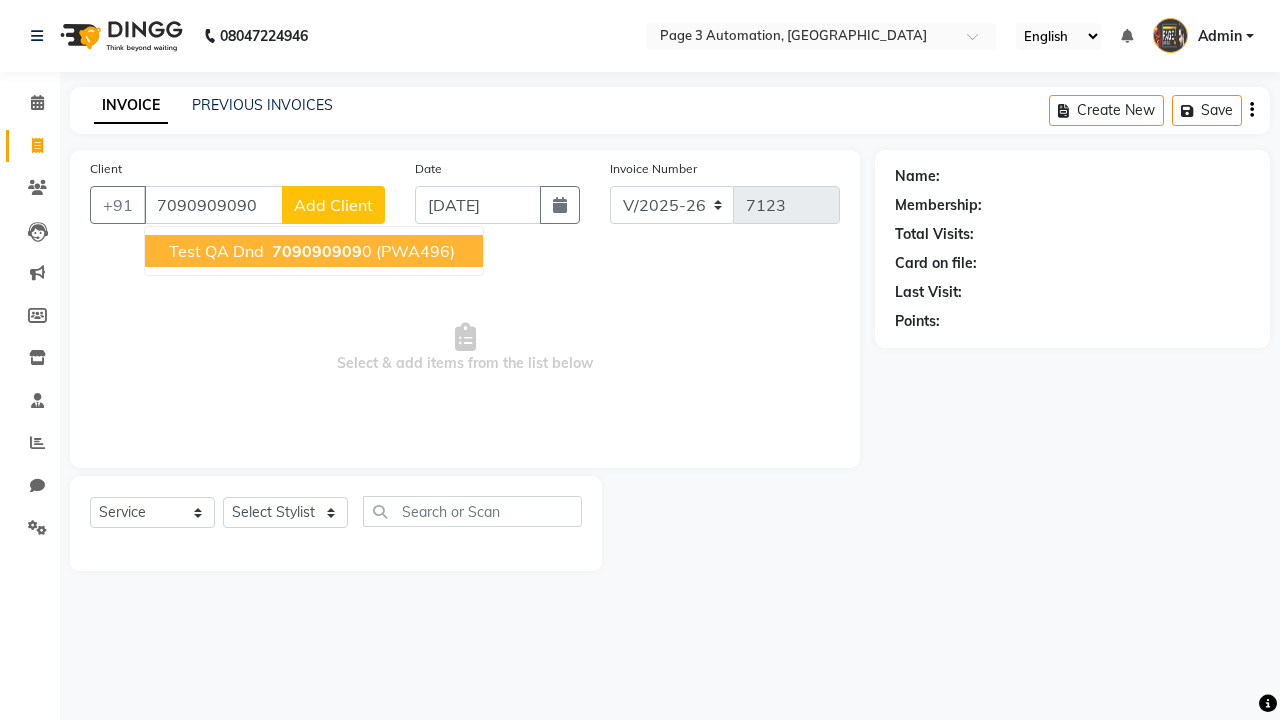 type on "7090909090" 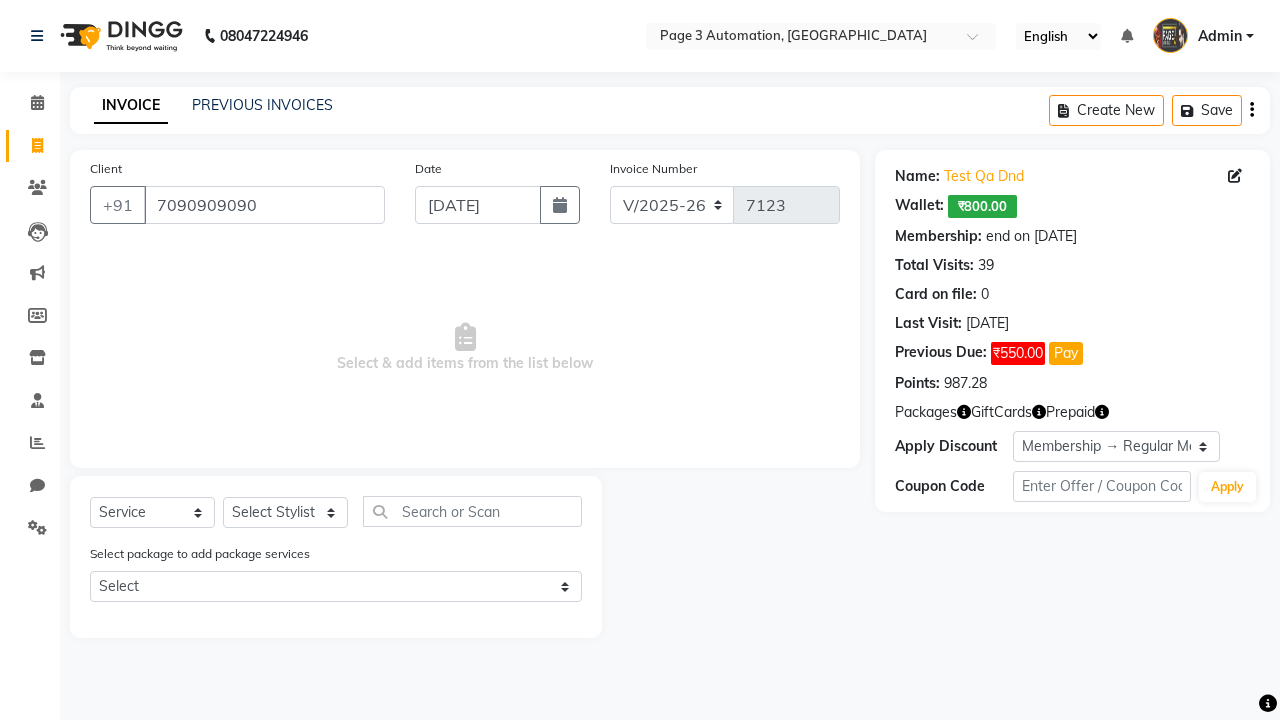 select on "0:" 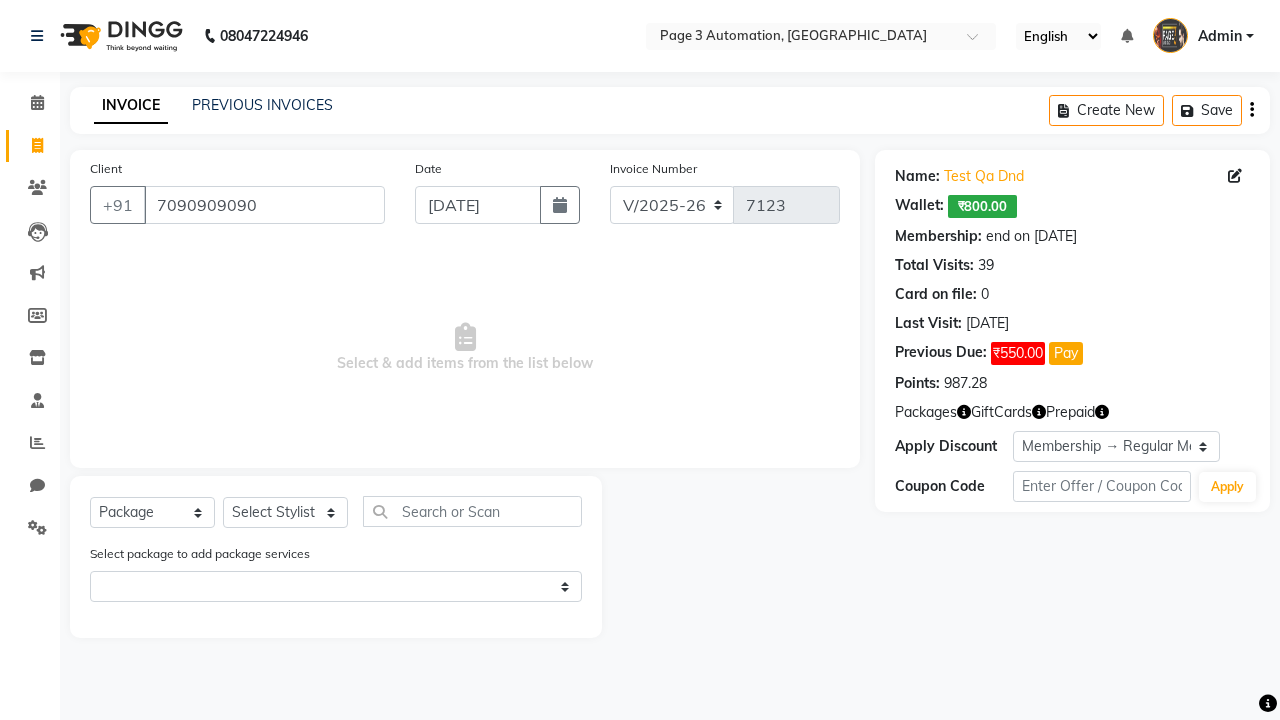 select on "71572" 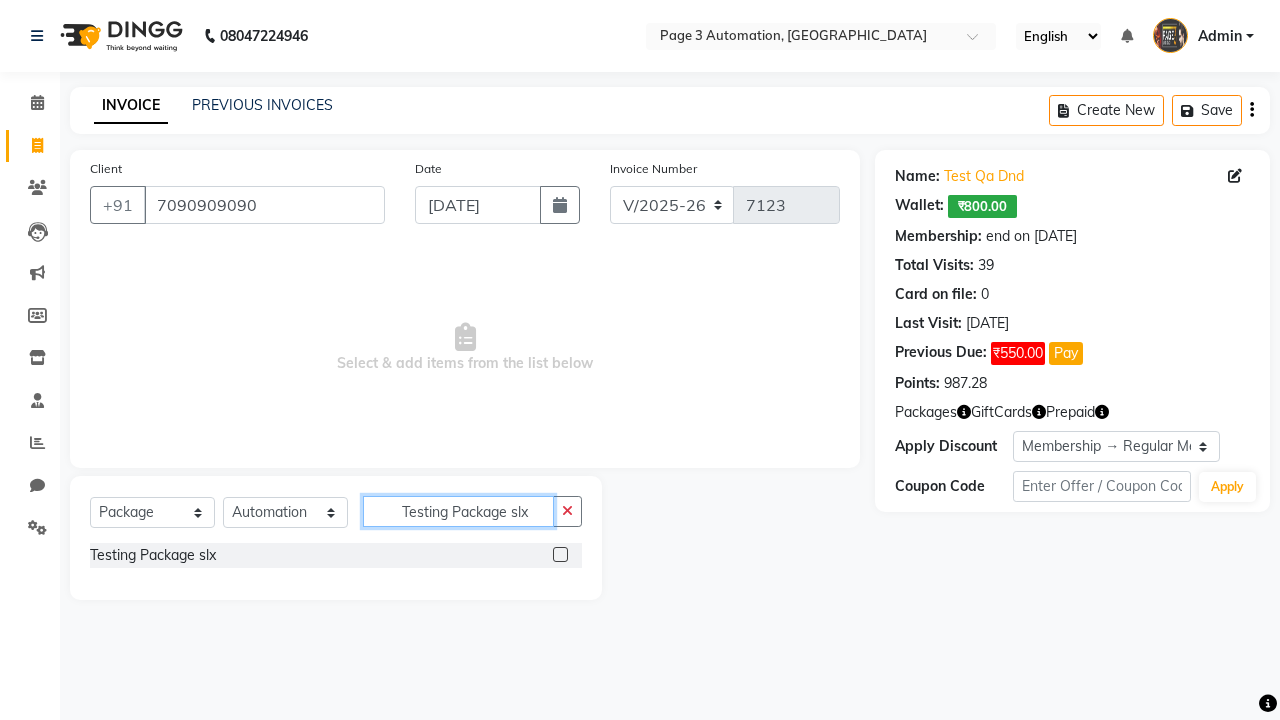 type on "Testing Package slx" 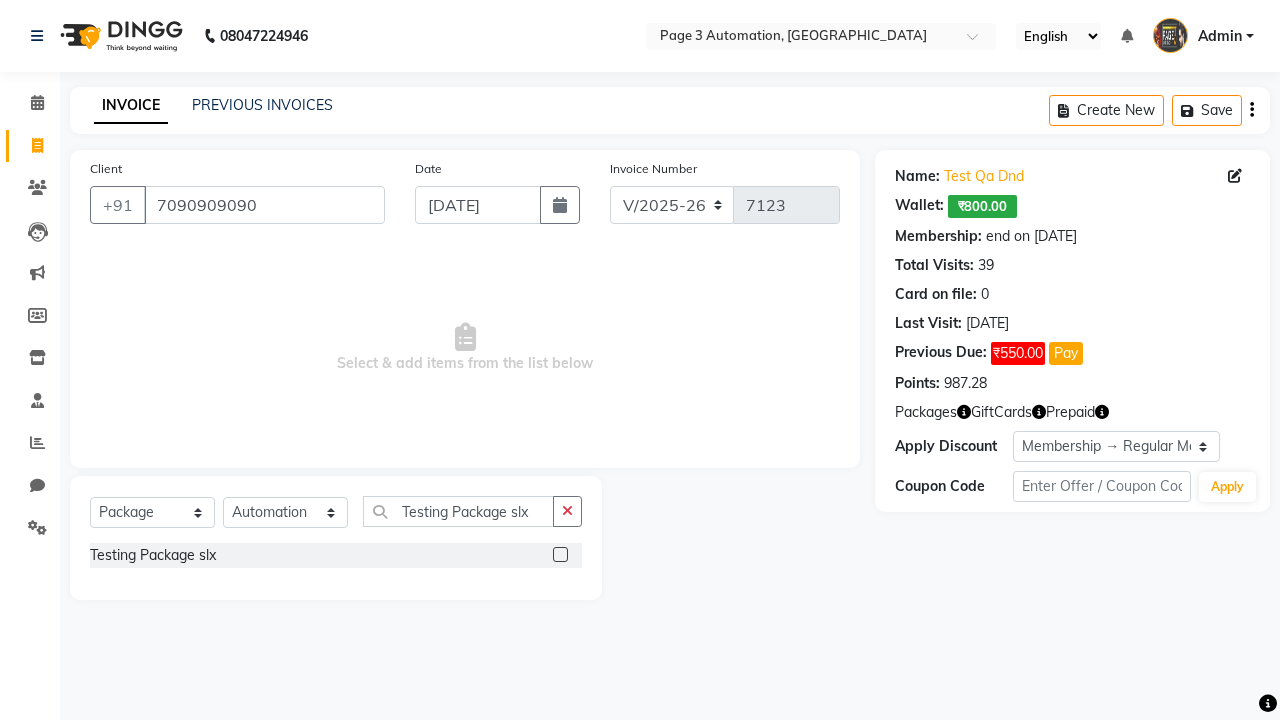 click 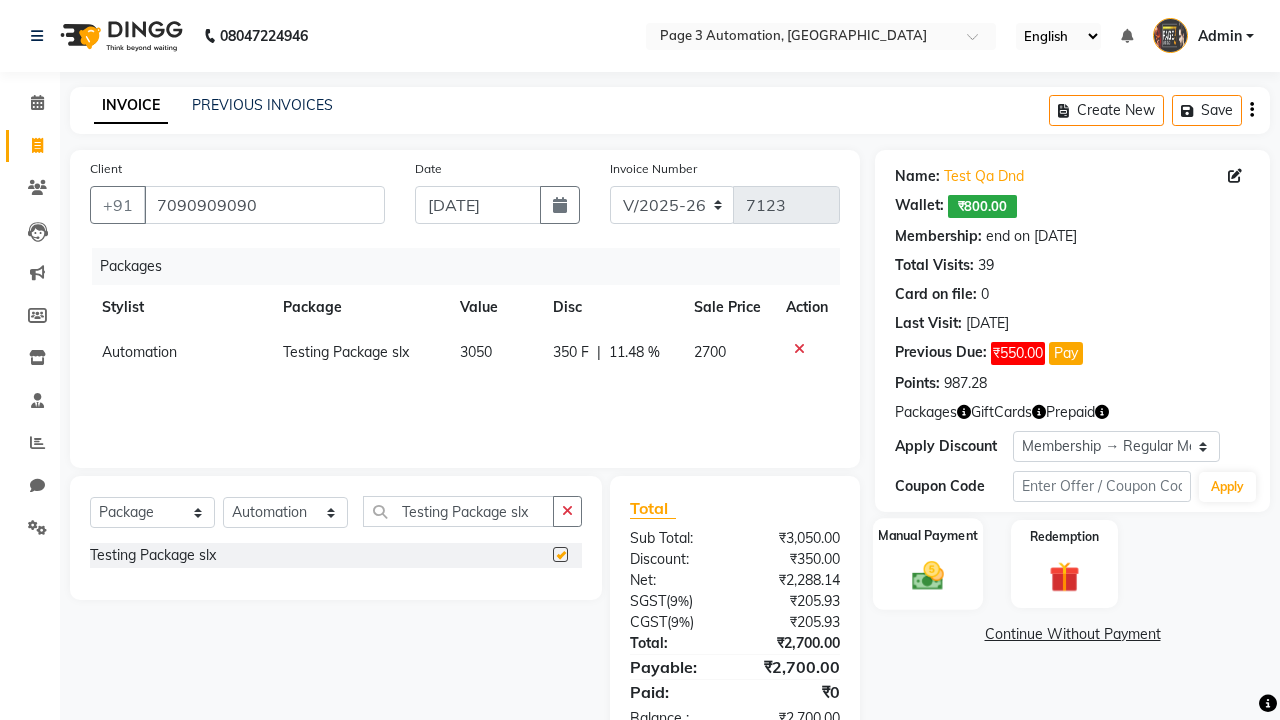 click 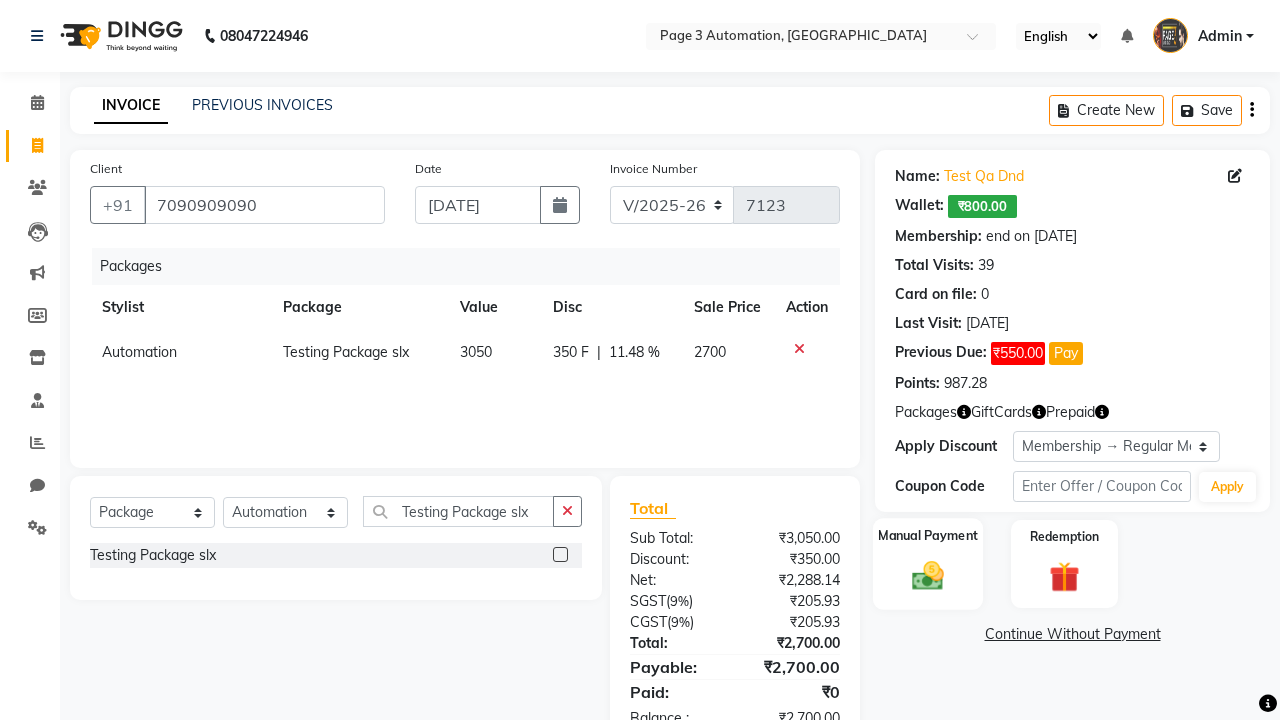 checkbox on "false" 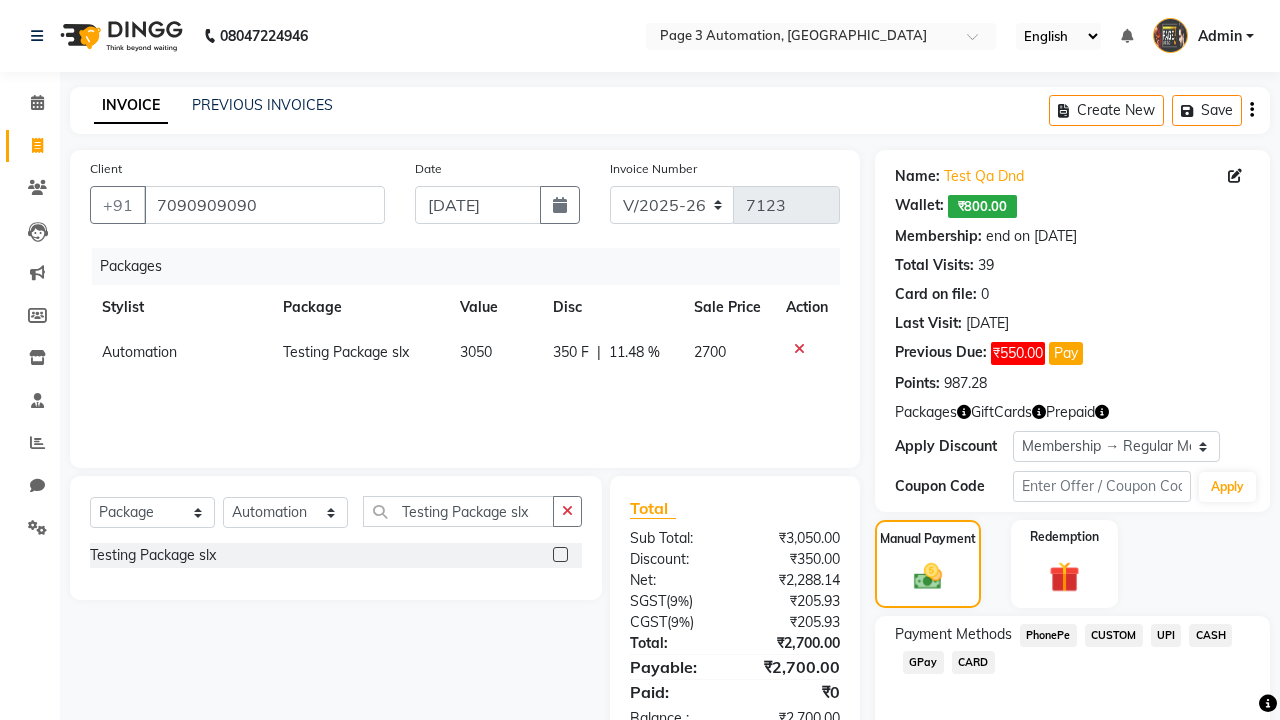 click on "PhonePe" 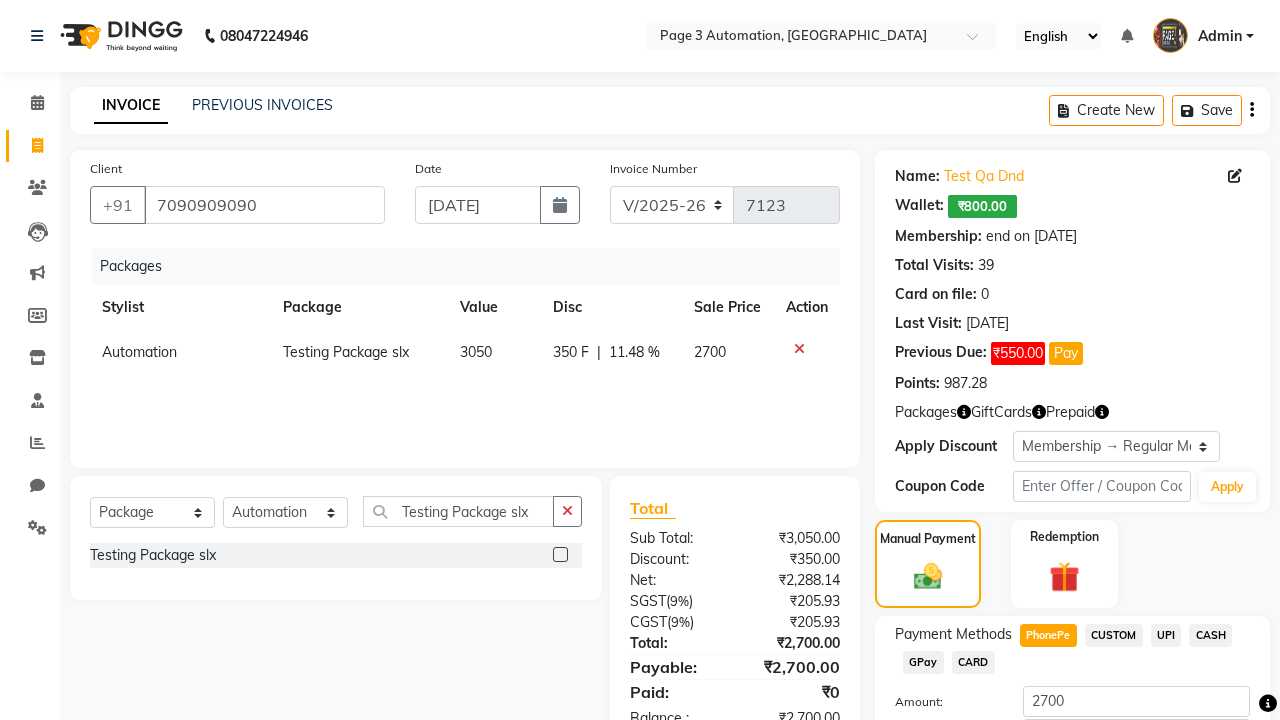 scroll, scrollTop: 143, scrollLeft: 0, axis: vertical 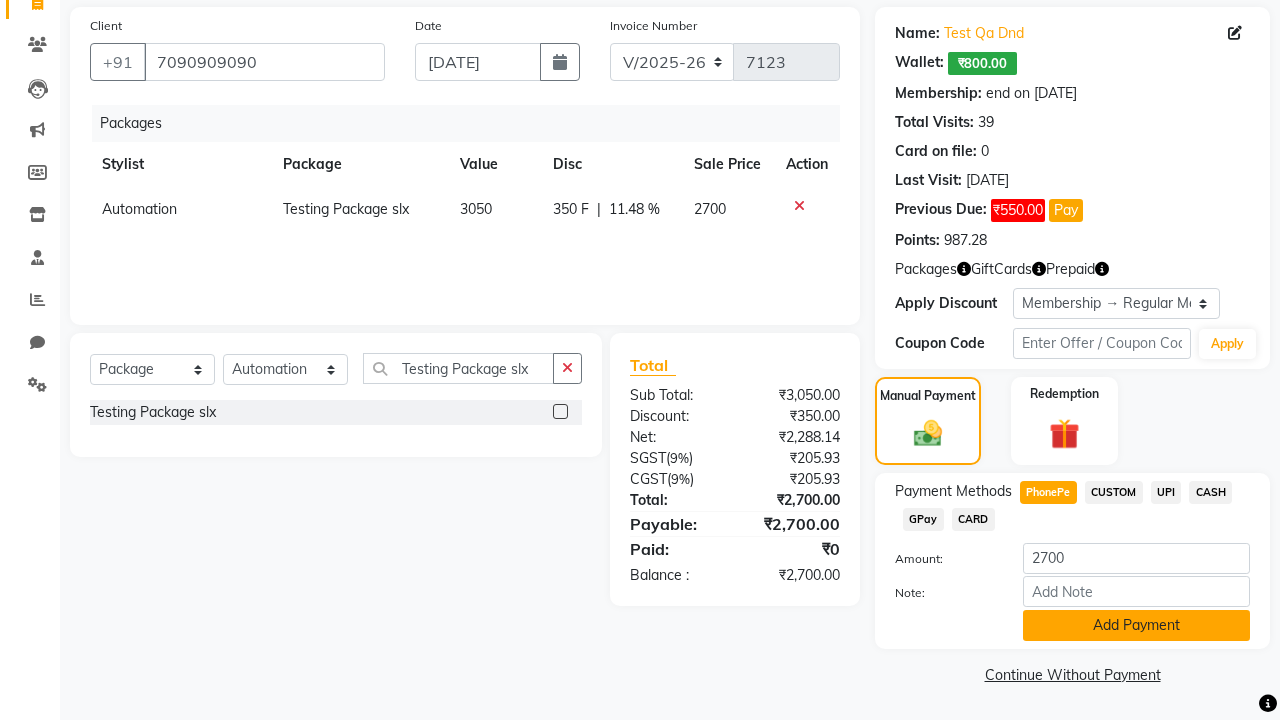 click on "Add Payment" 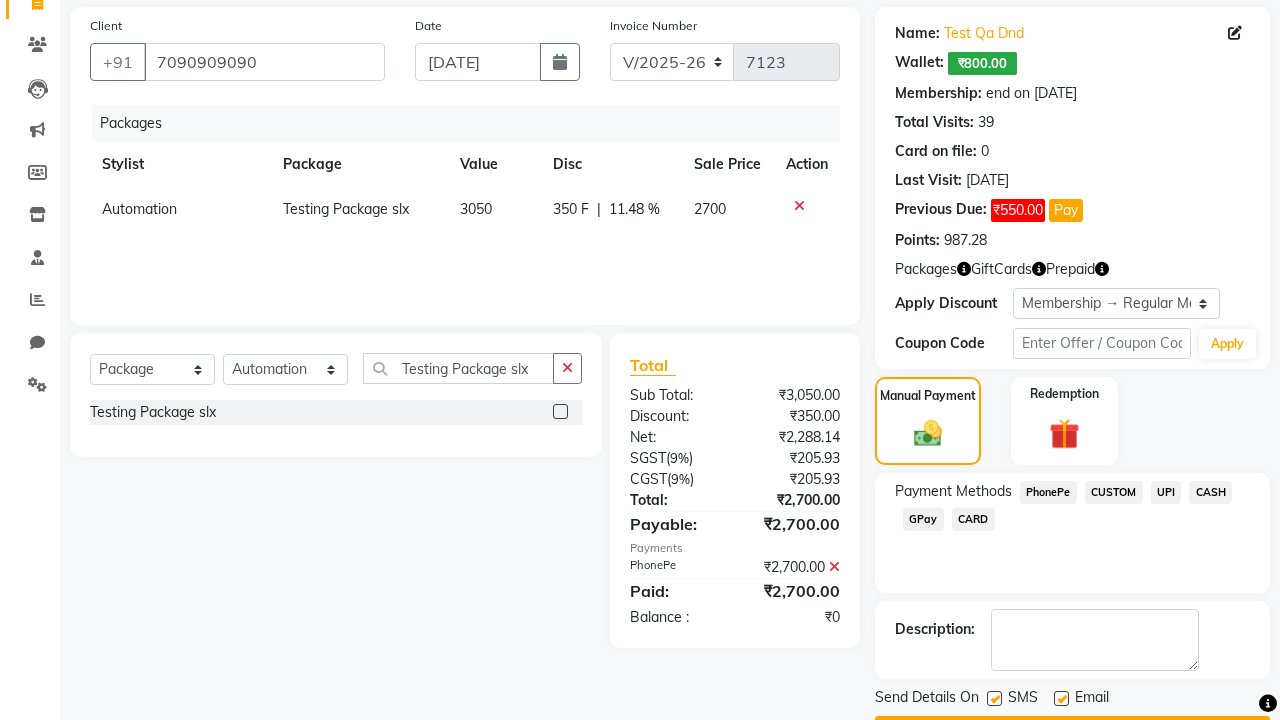click 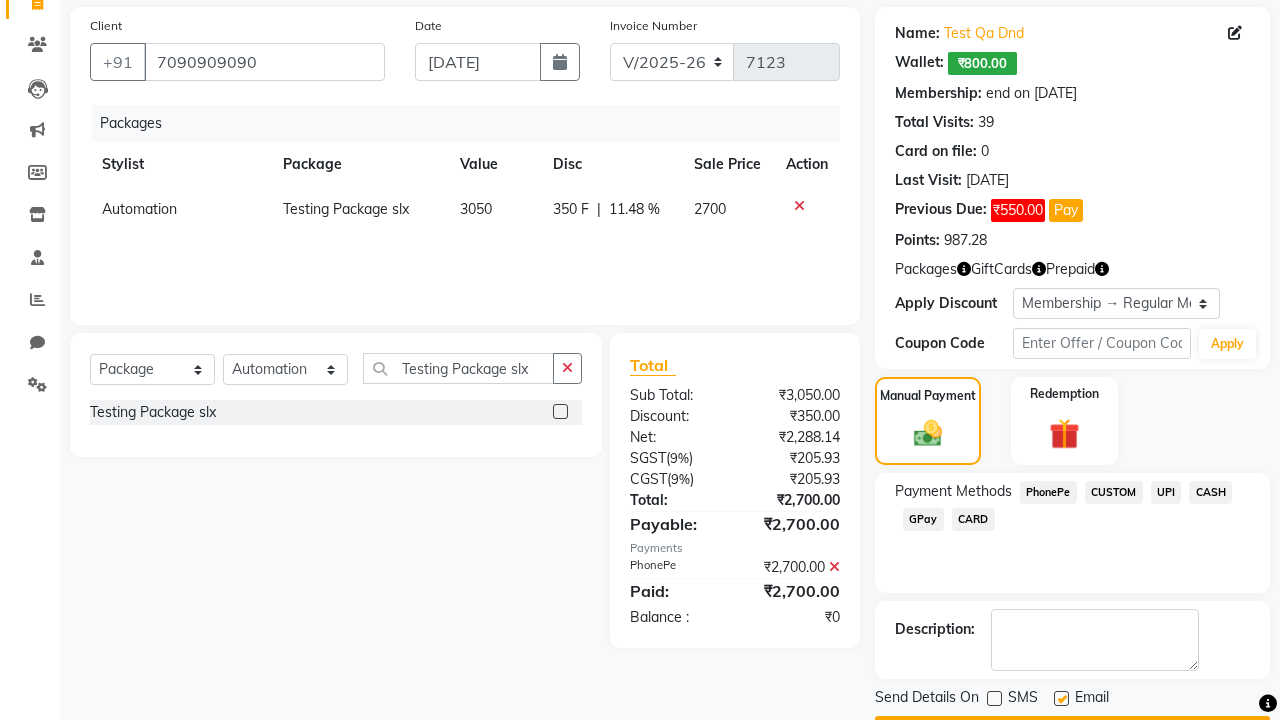 click 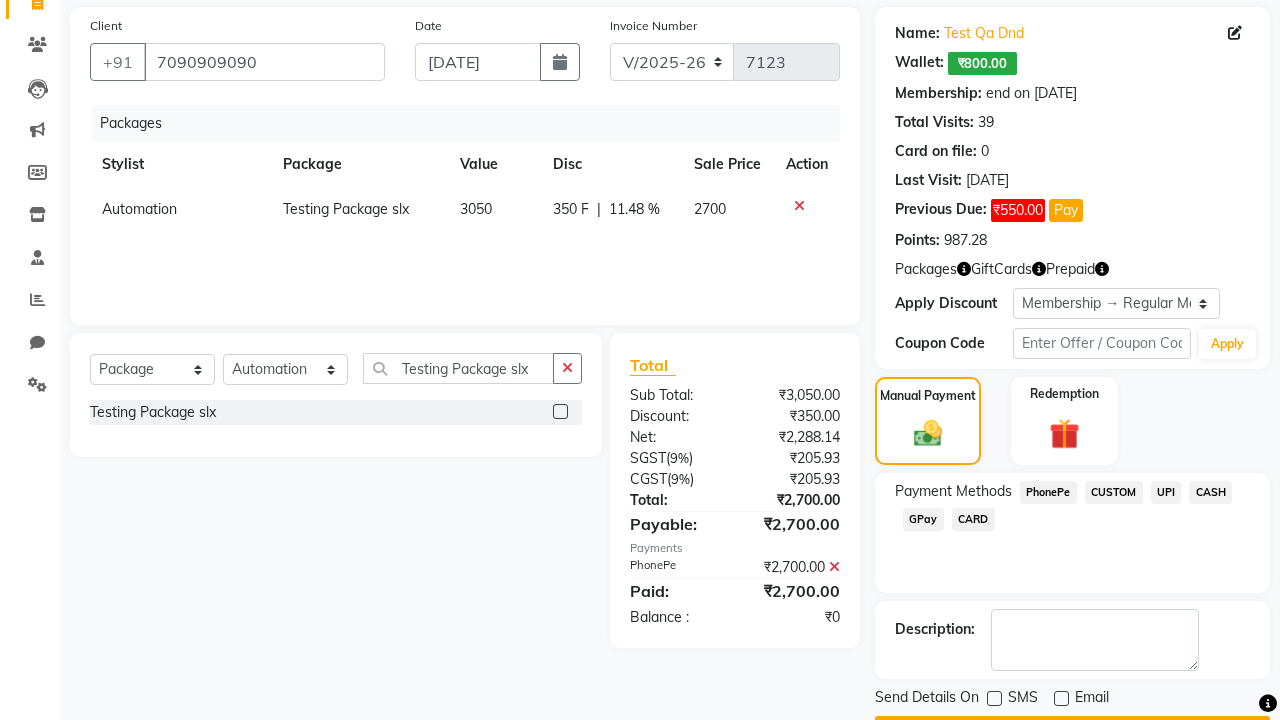 click on "Checkout" 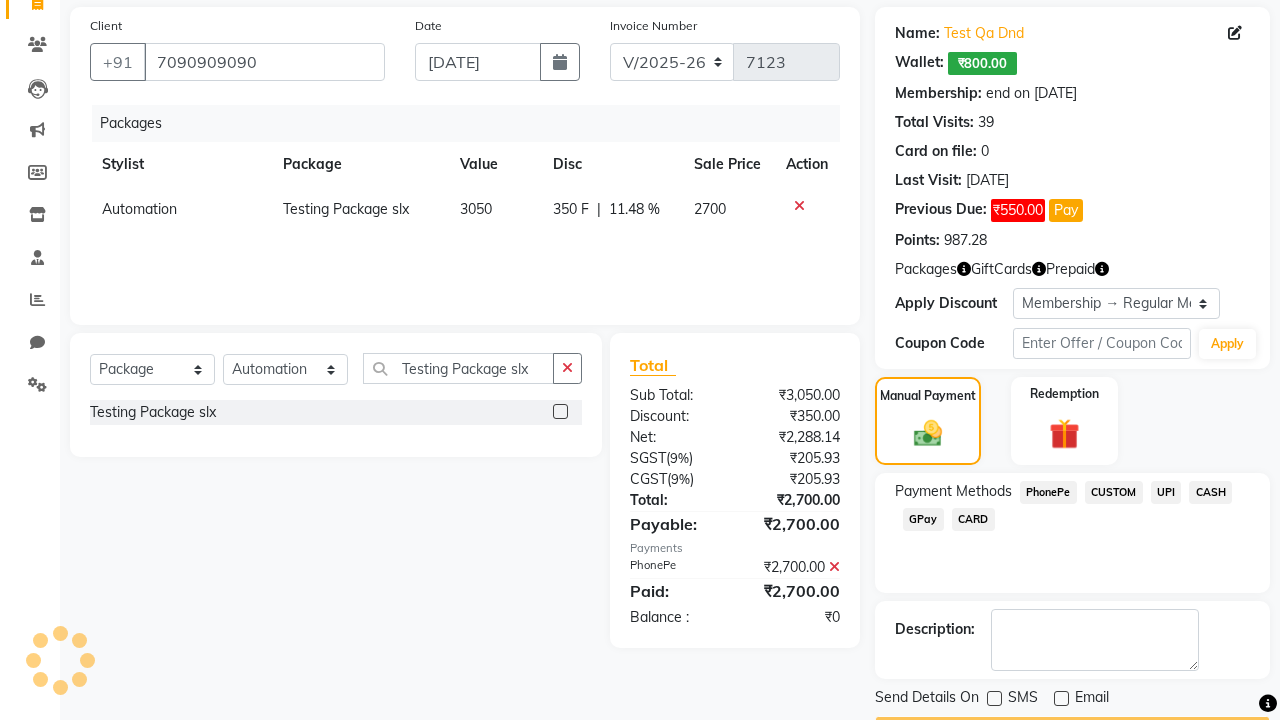scroll, scrollTop: 169, scrollLeft: 0, axis: vertical 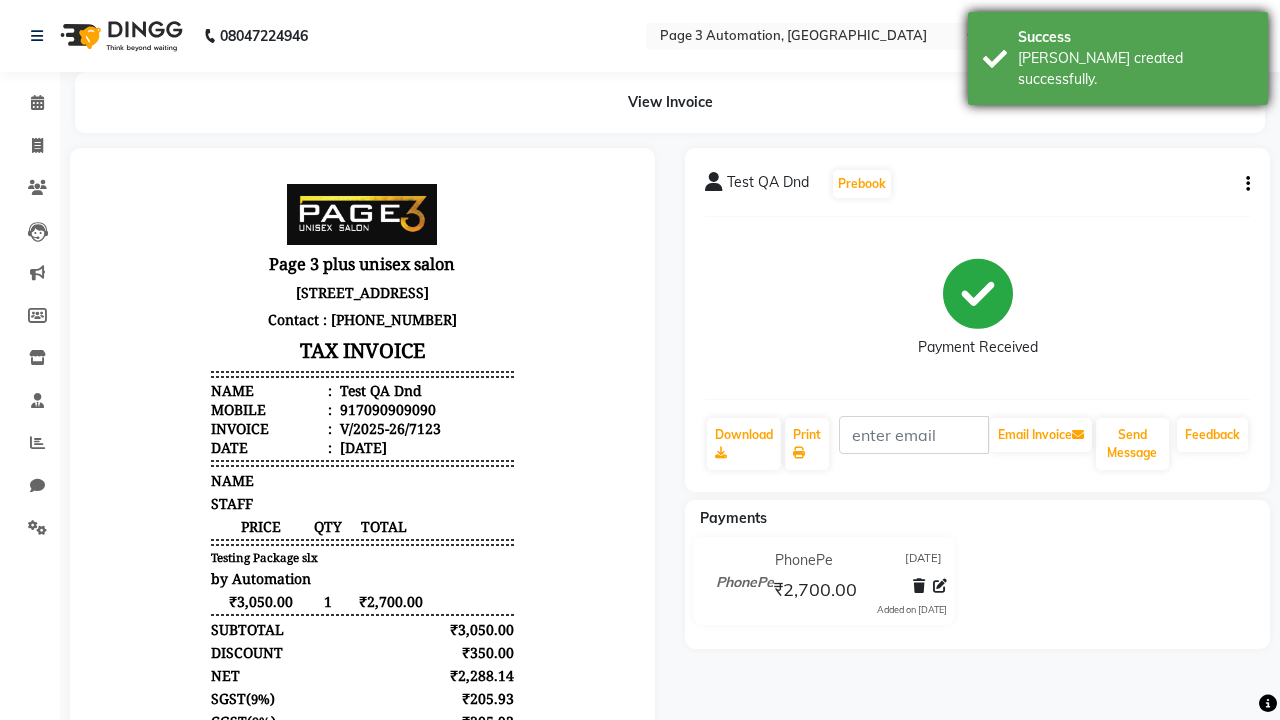 click on "[PERSON_NAME] created successfully." at bounding box center (1135, 69) 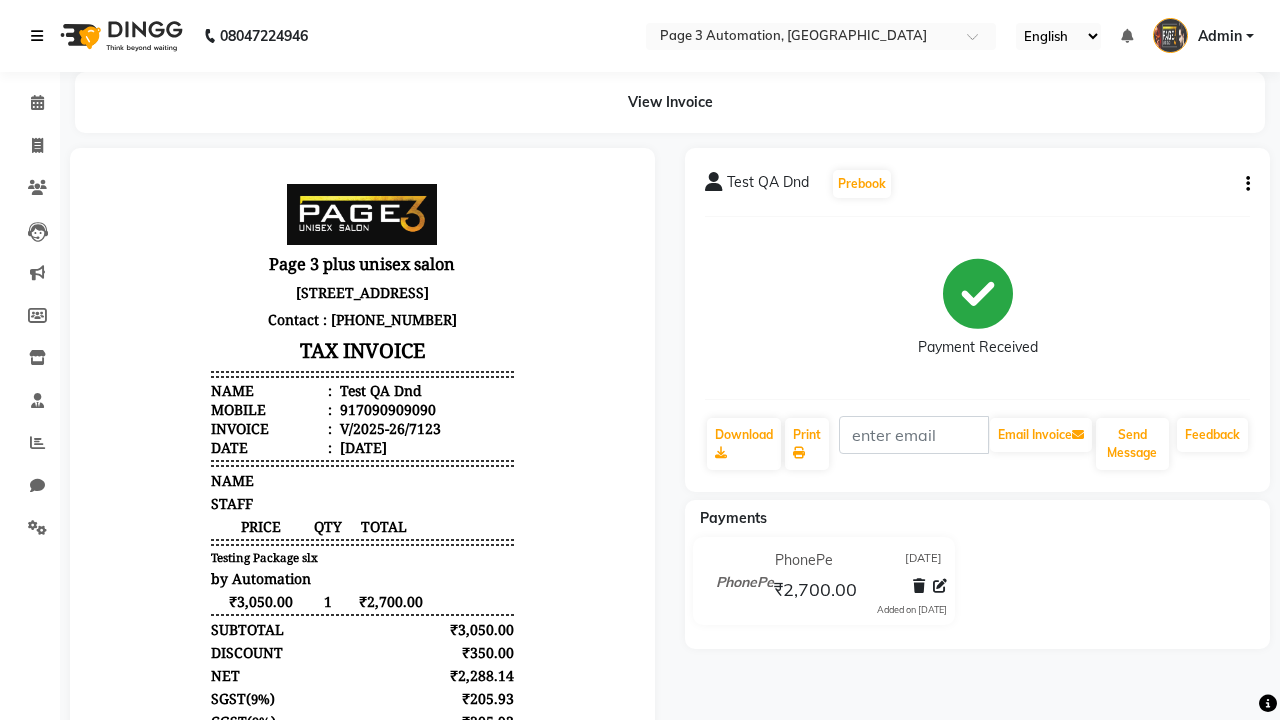 click at bounding box center (37, 36) 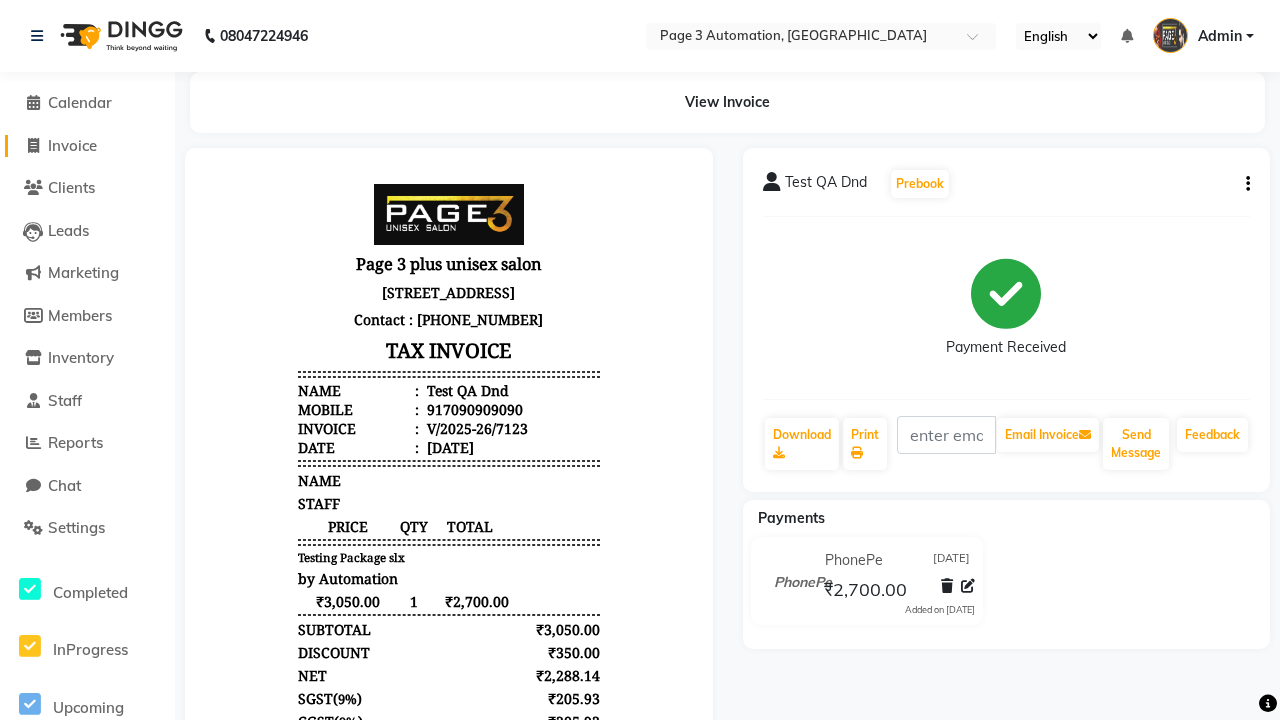 click on "Invoice" 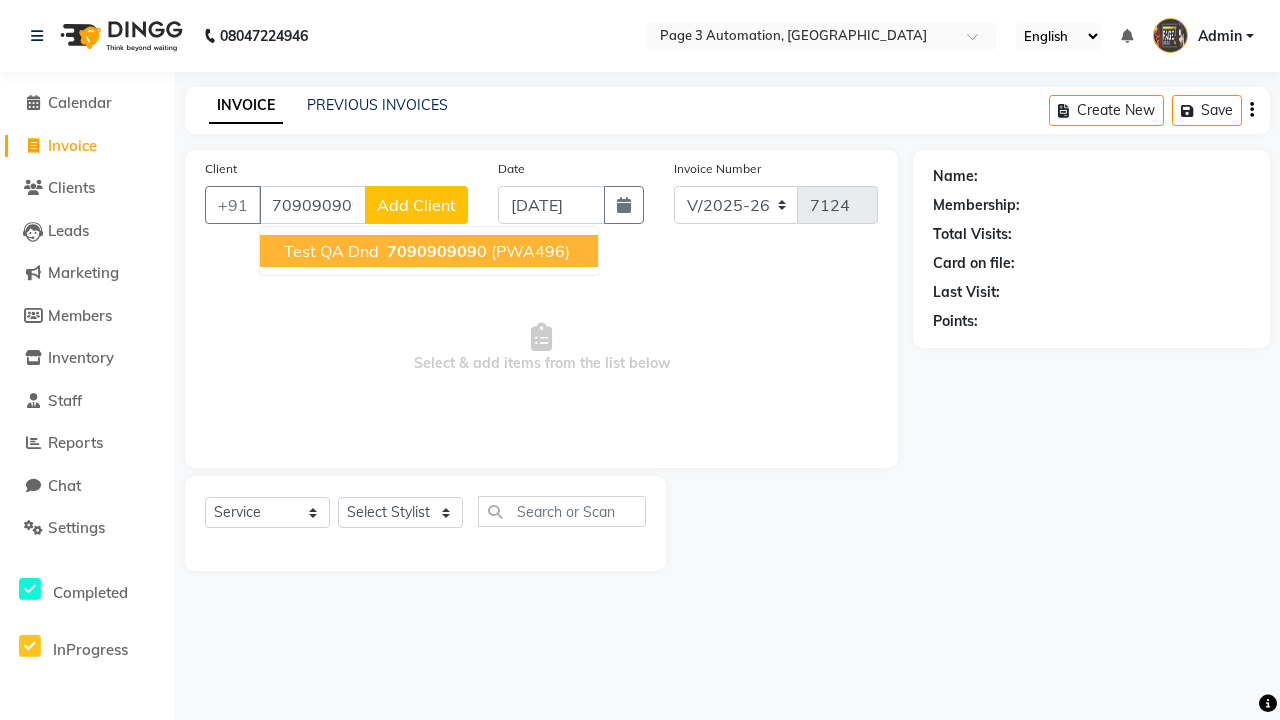 click on "709090909" at bounding box center [432, 251] 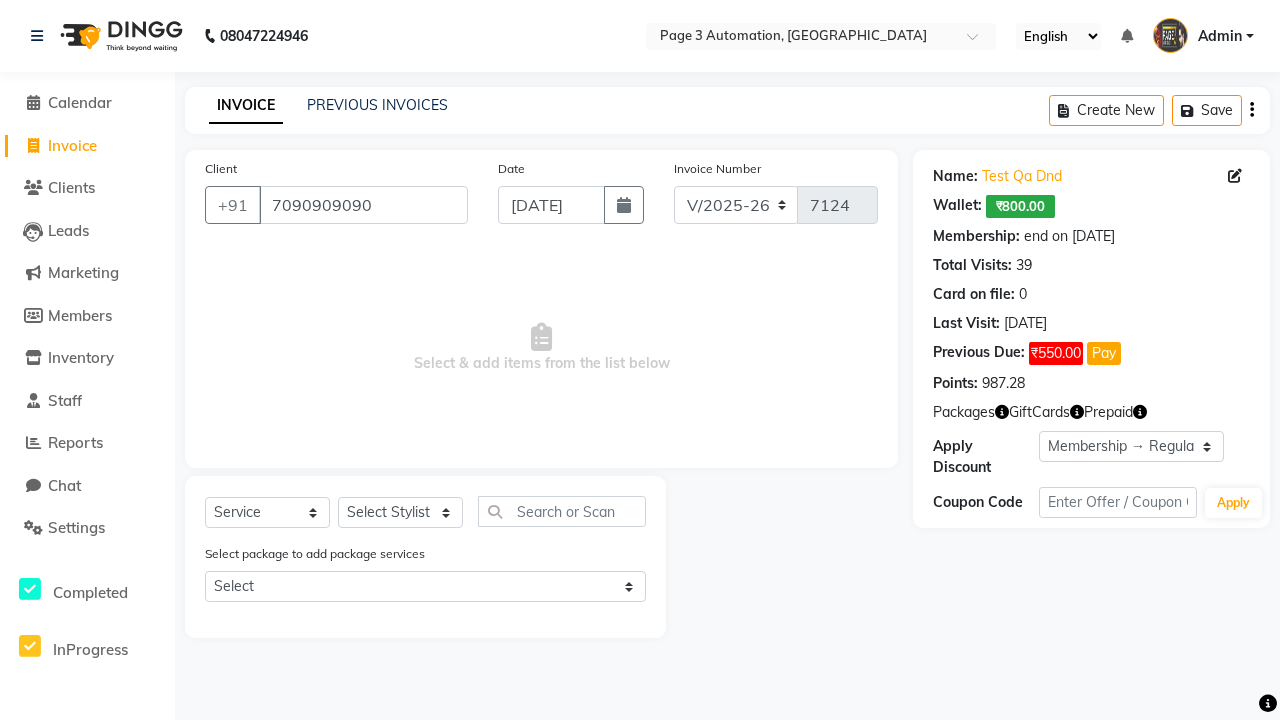 select on "0:" 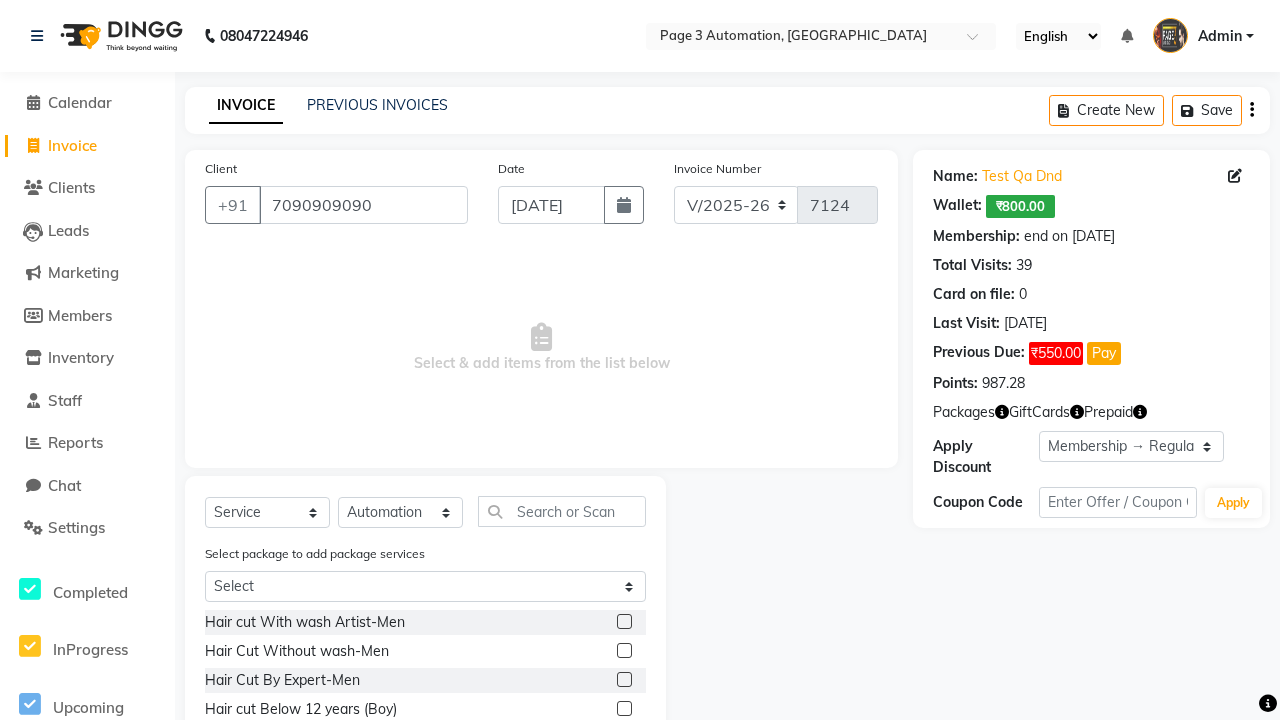 click 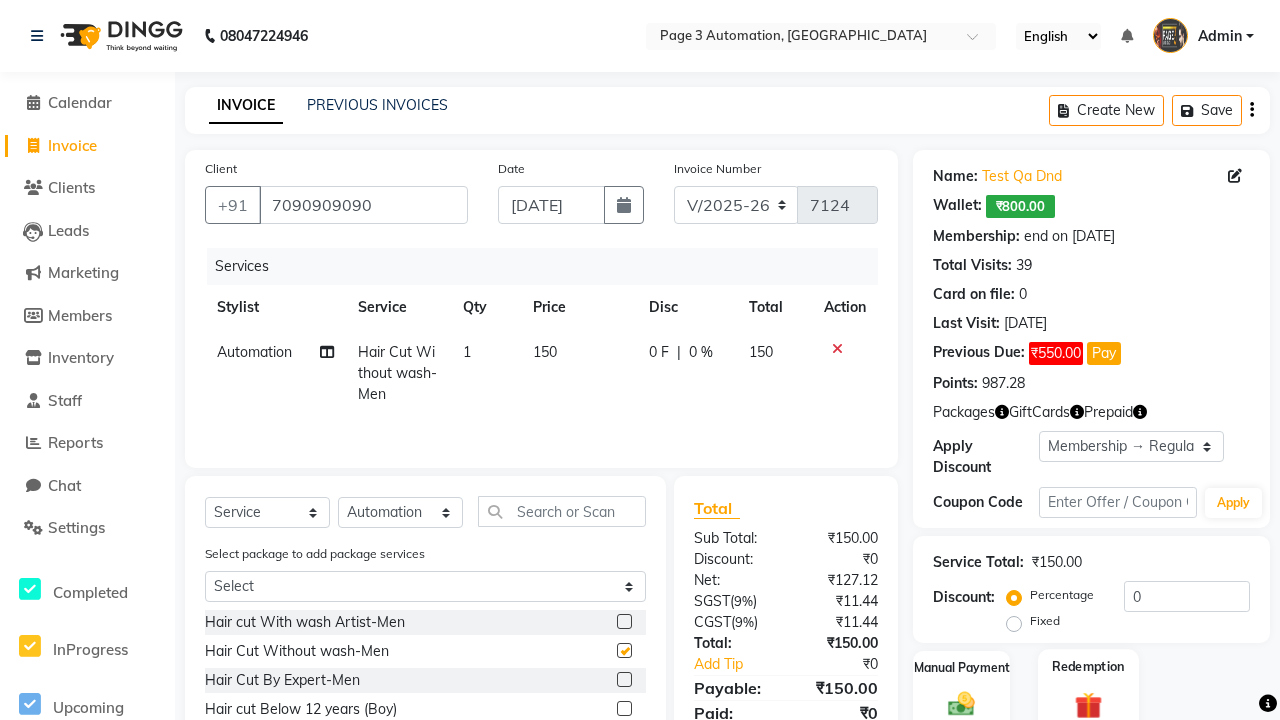 click 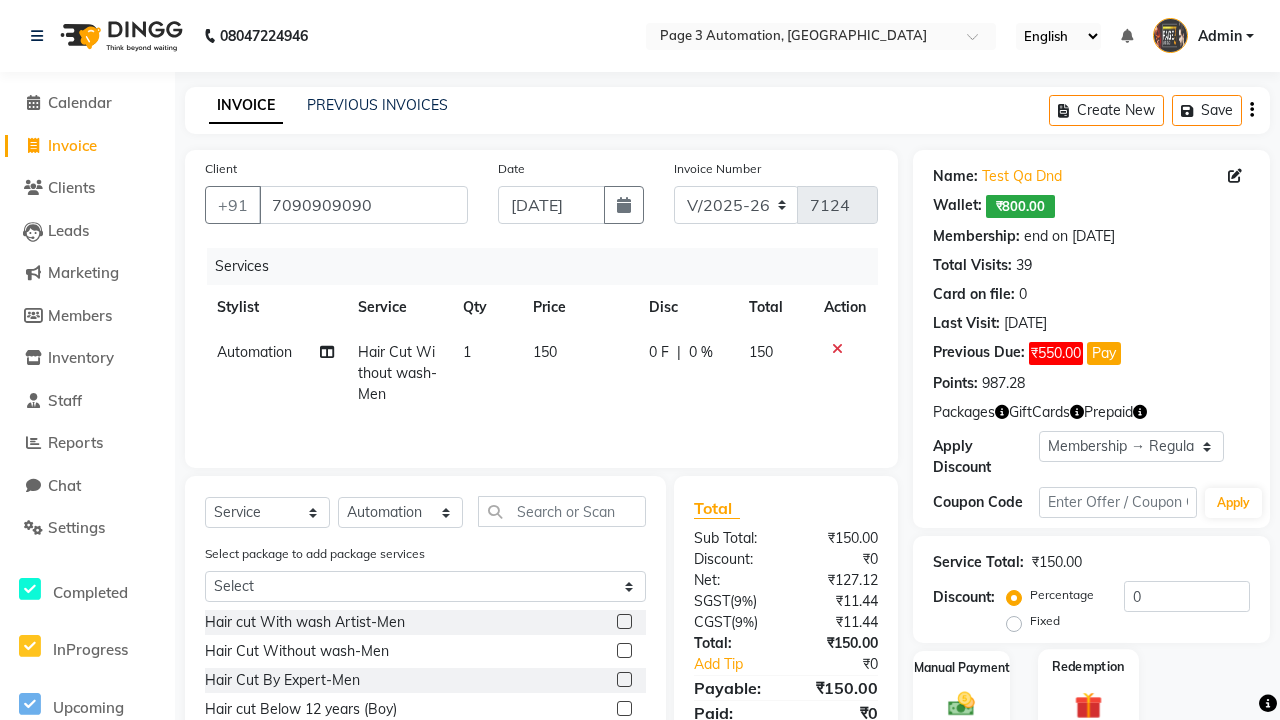 checkbox on "false" 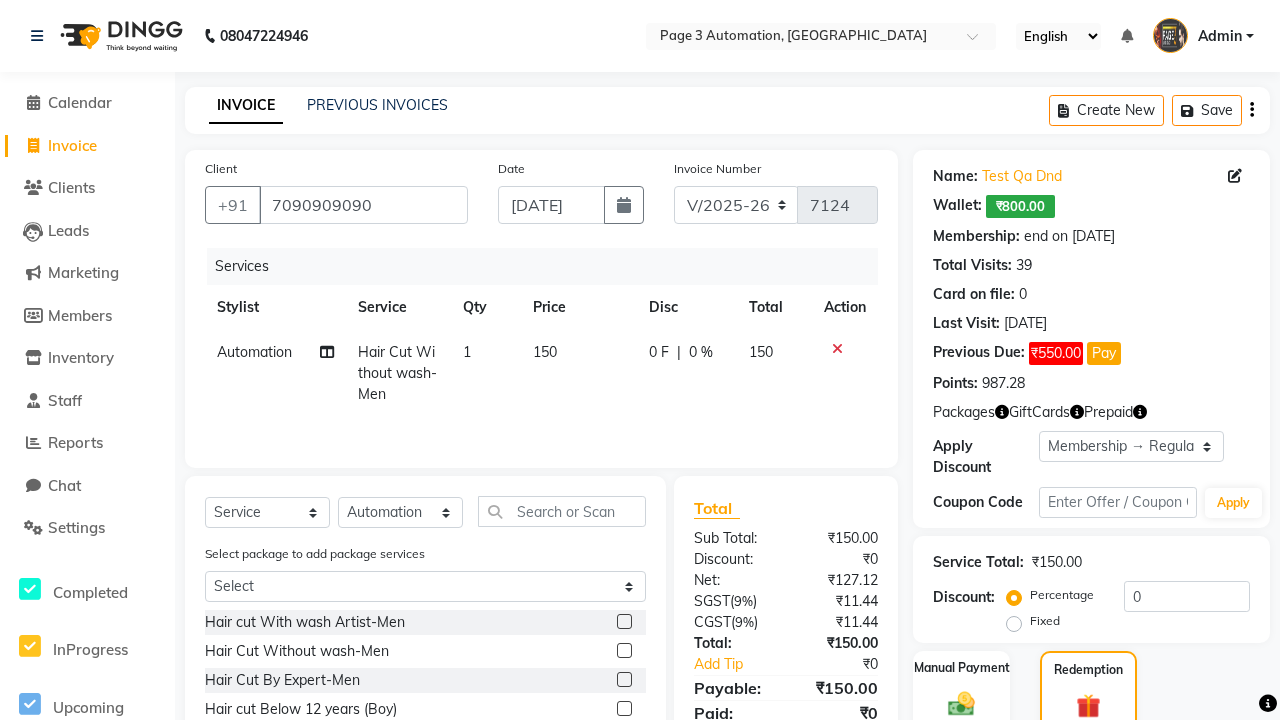 click on "Package  10" 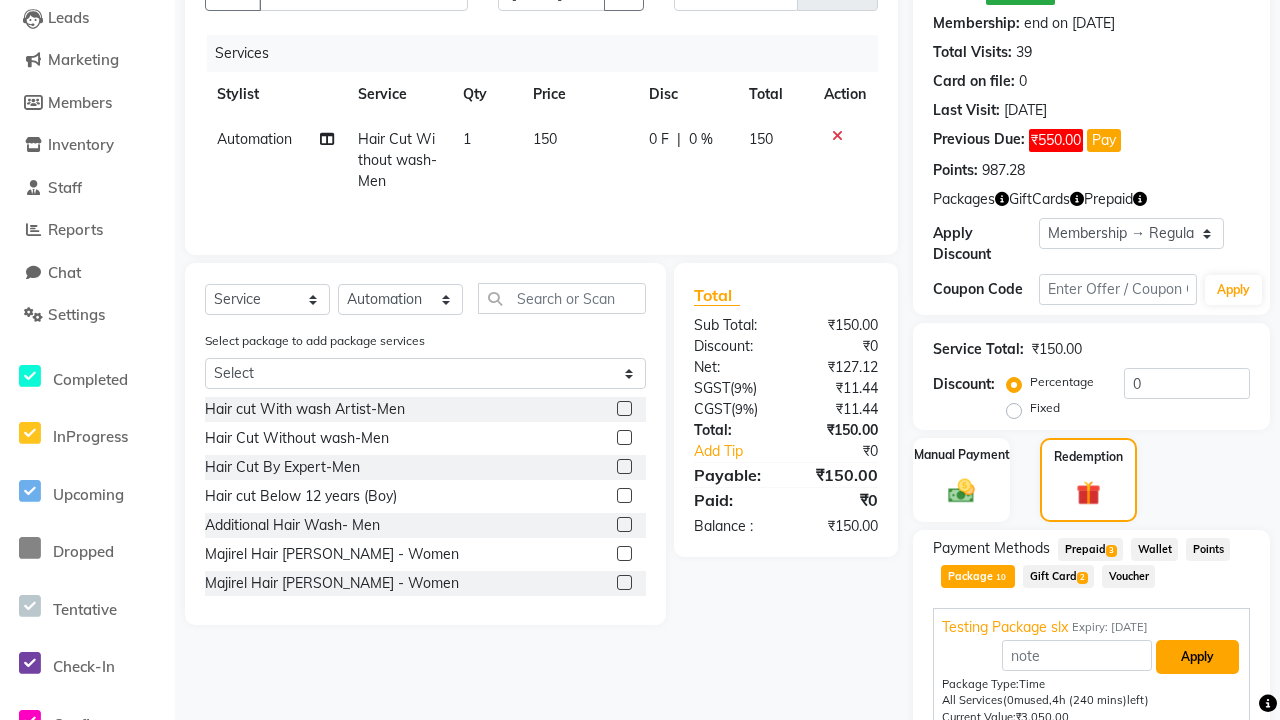 click on "Apply" at bounding box center (1197, 657) 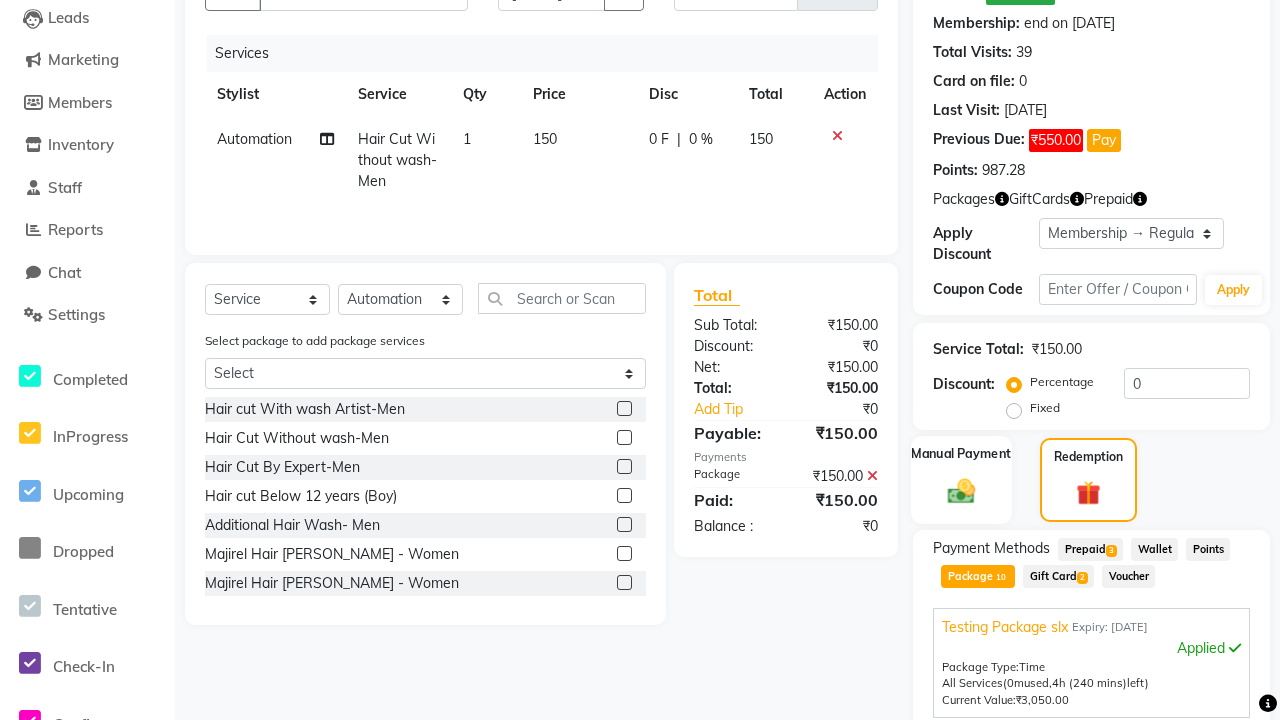 click 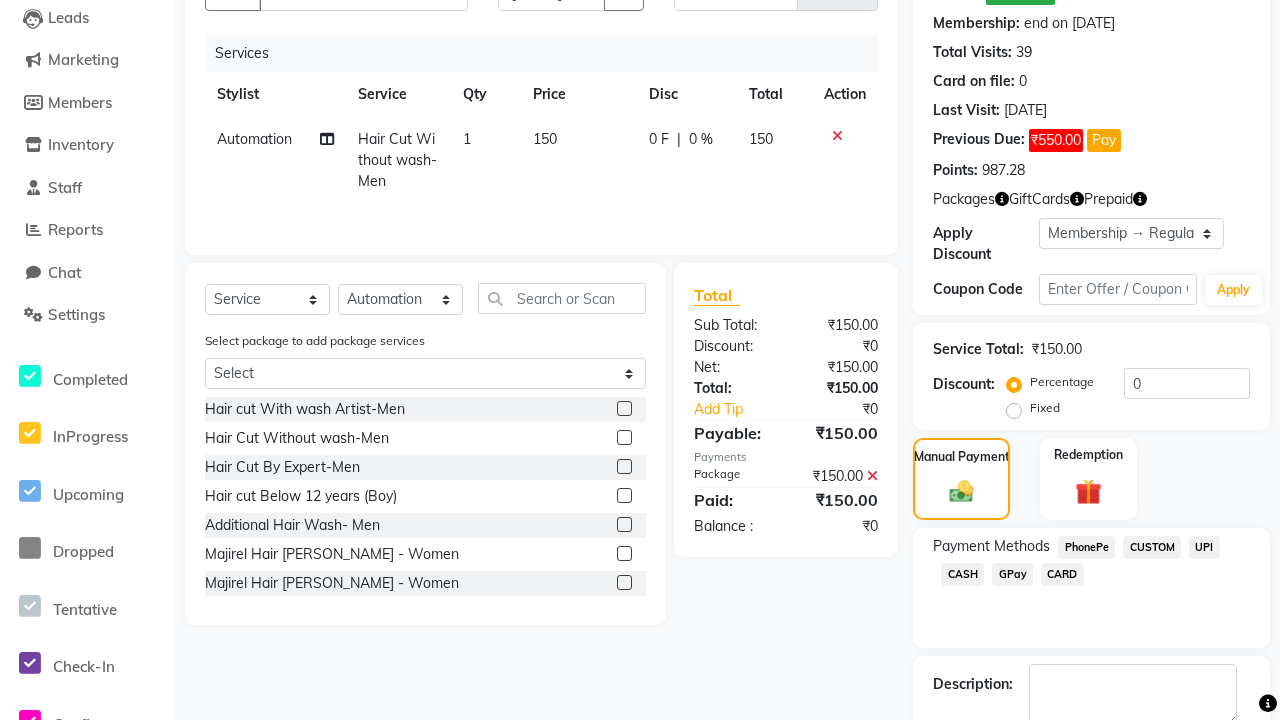 click on "PhonePe" 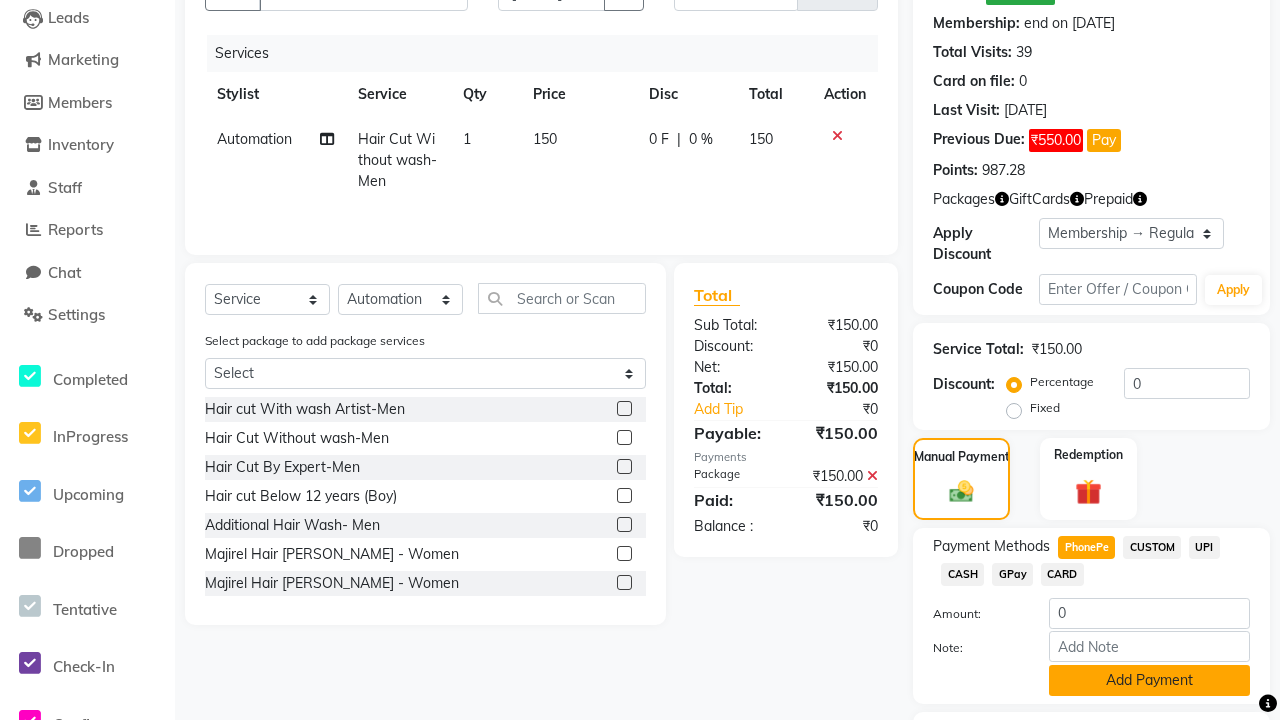 click on "Add Payment" 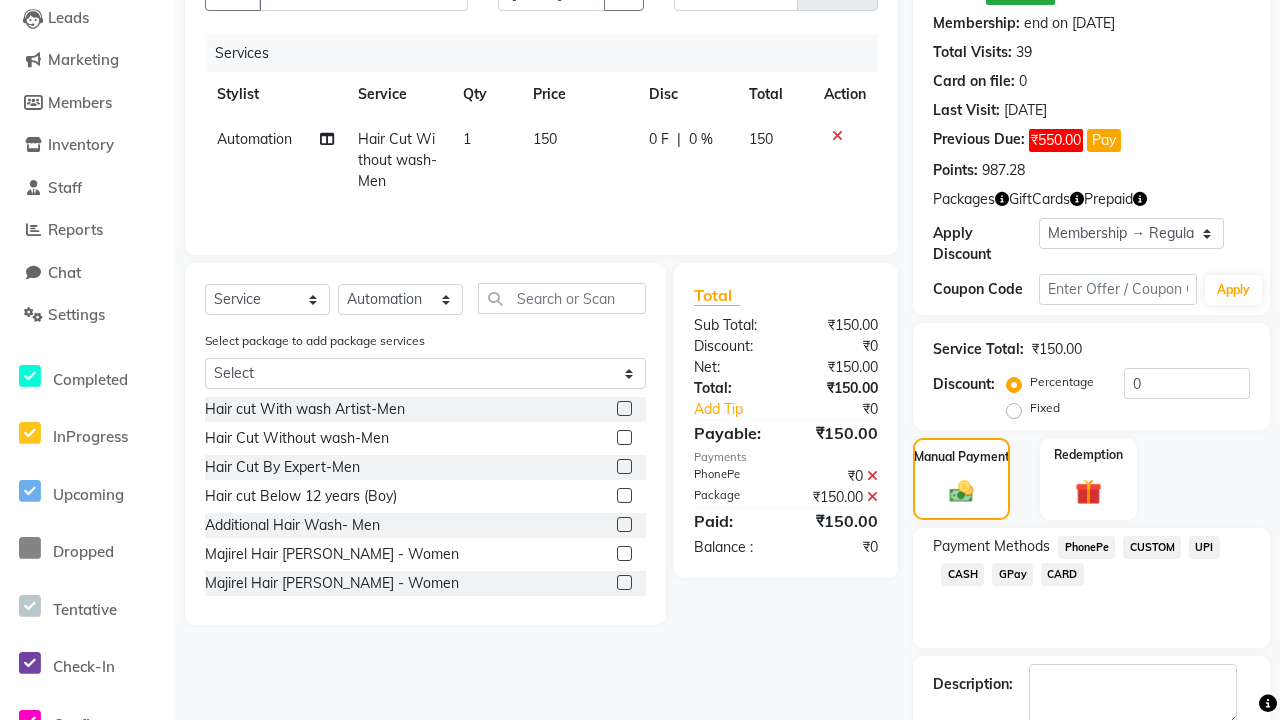 click 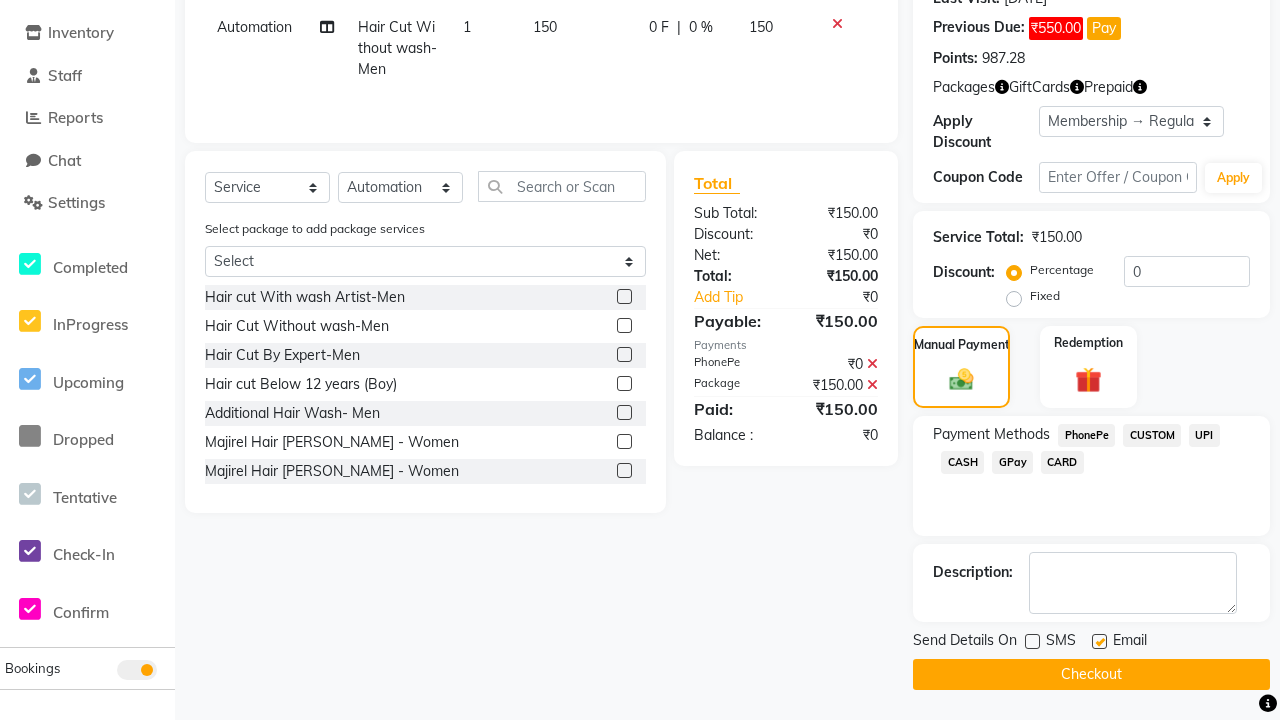 click 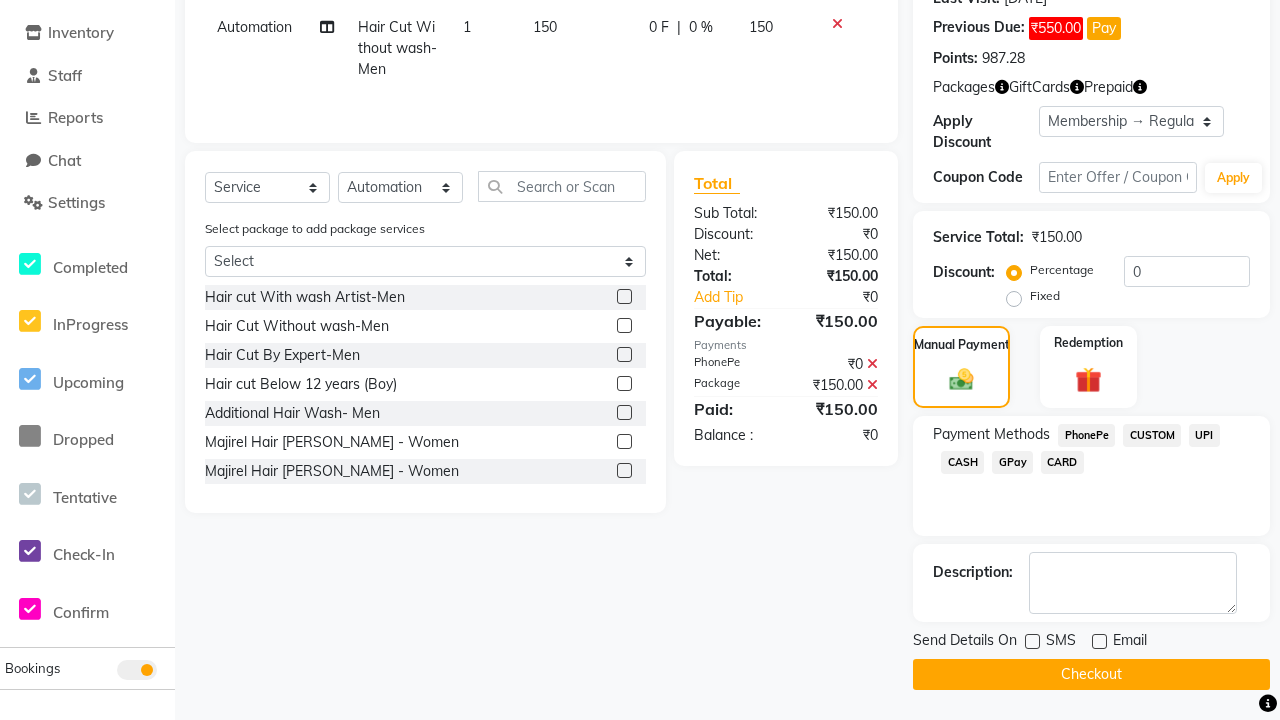 click on "Checkout" 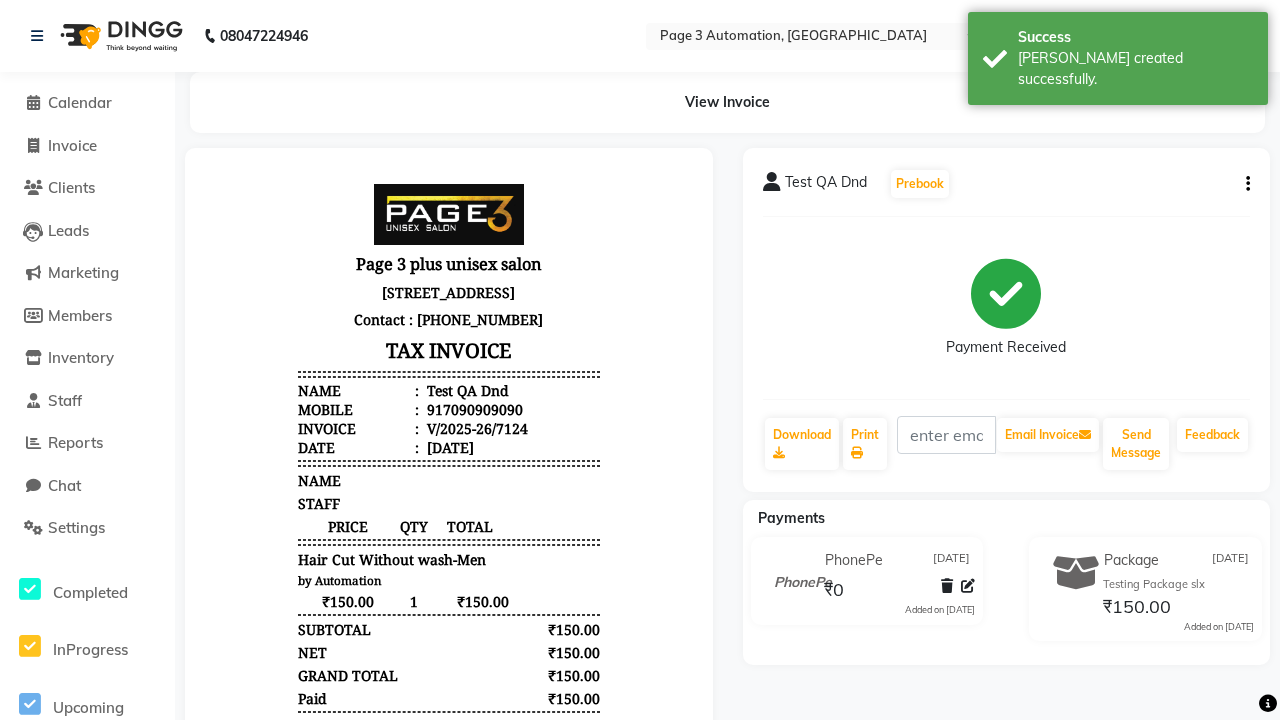 scroll, scrollTop: 0, scrollLeft: 0, axis: both 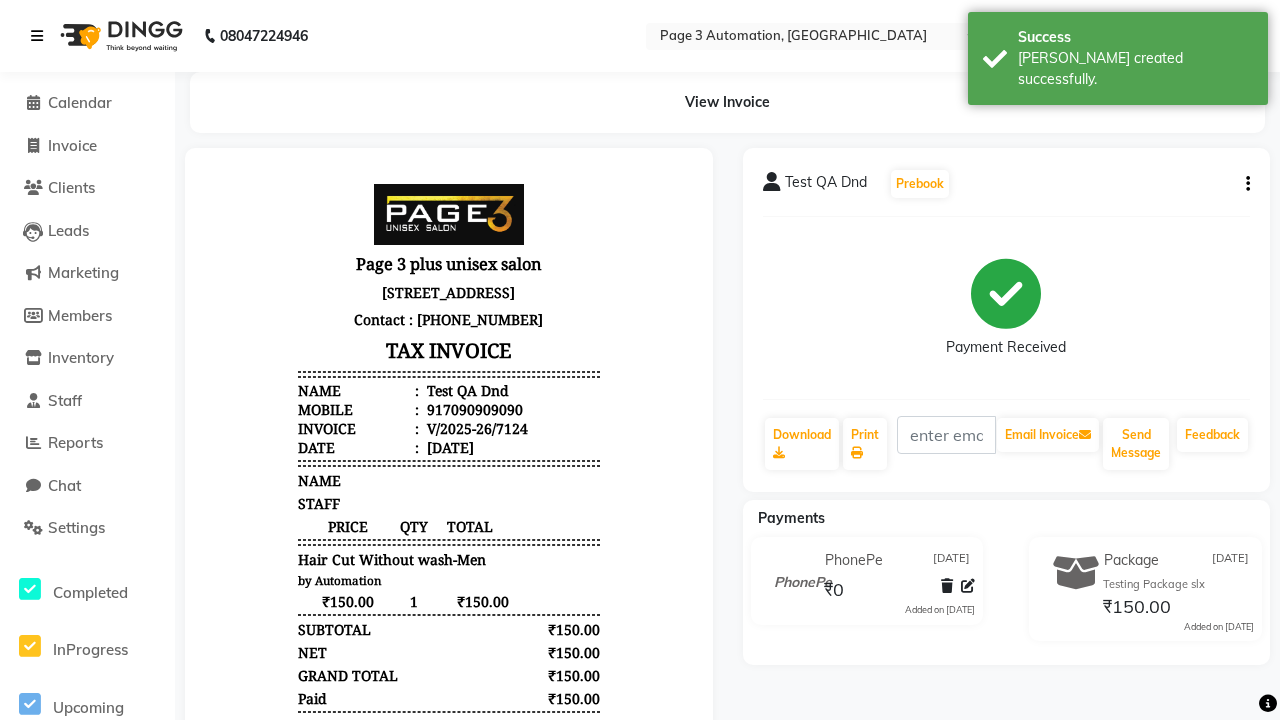 click on "[PERSON_NAME] created successfully." at bounding box center (1135, 69) 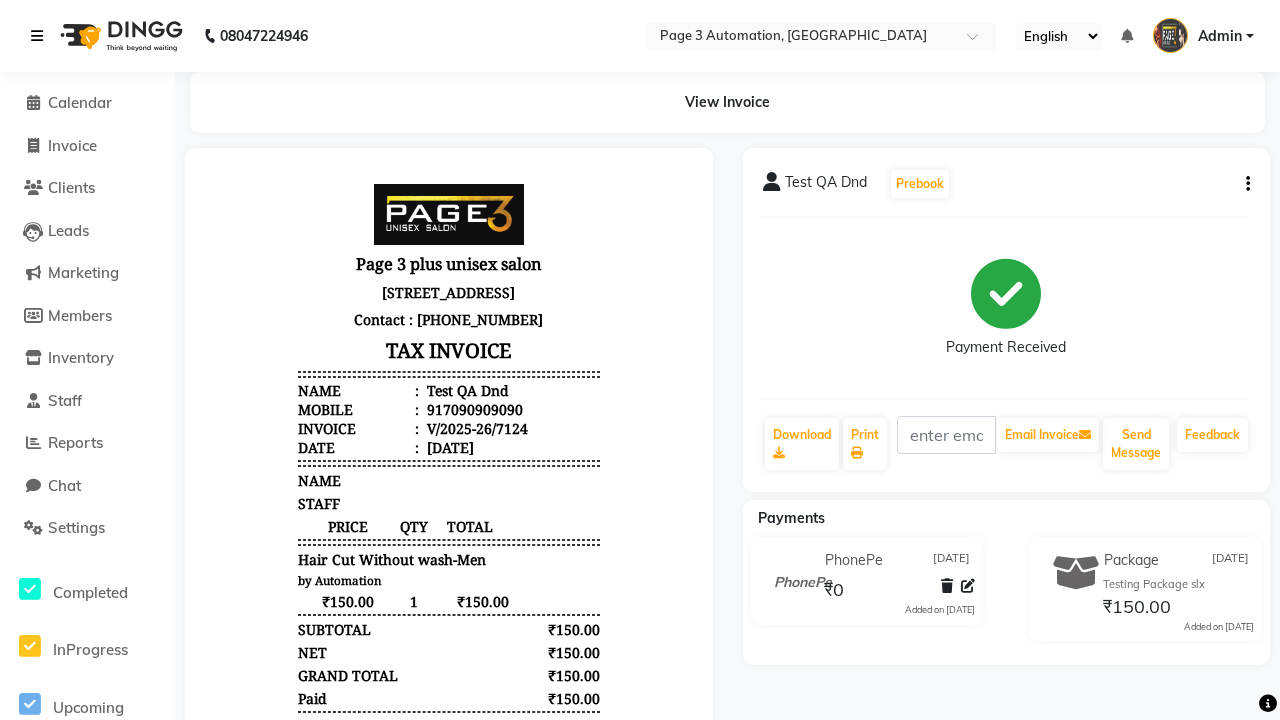 click at bounding box center (37, 36) 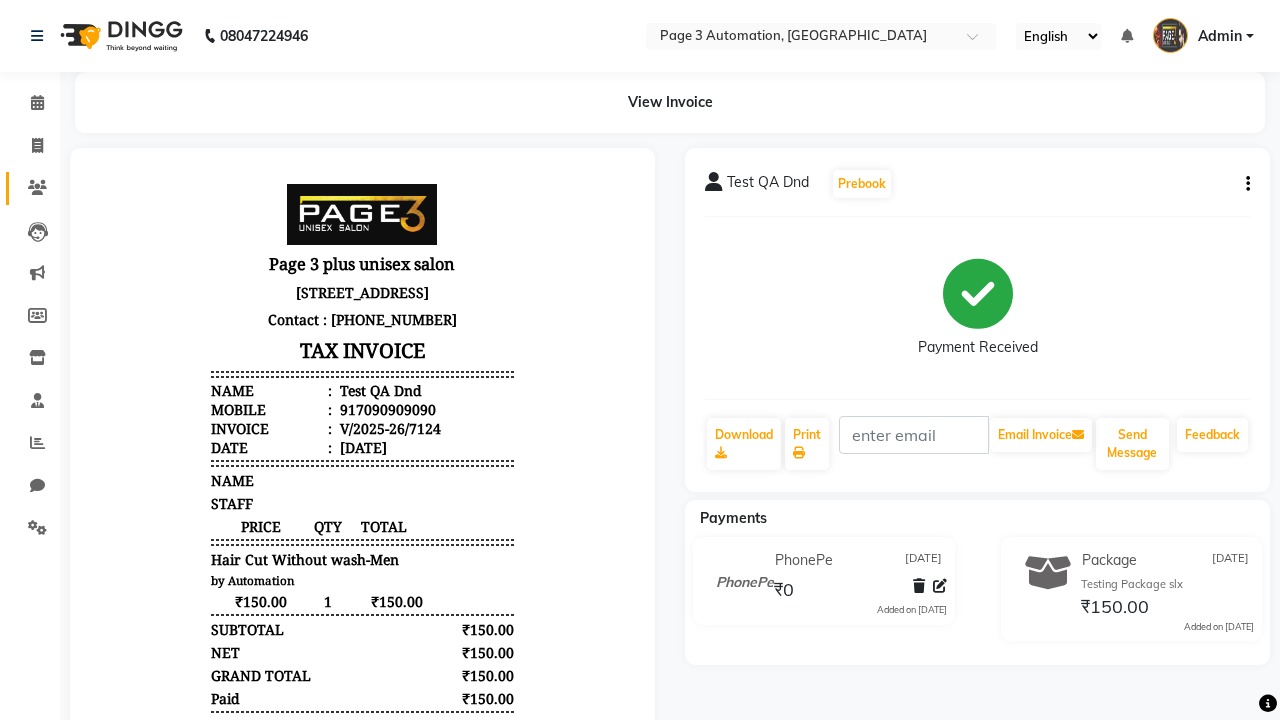 click 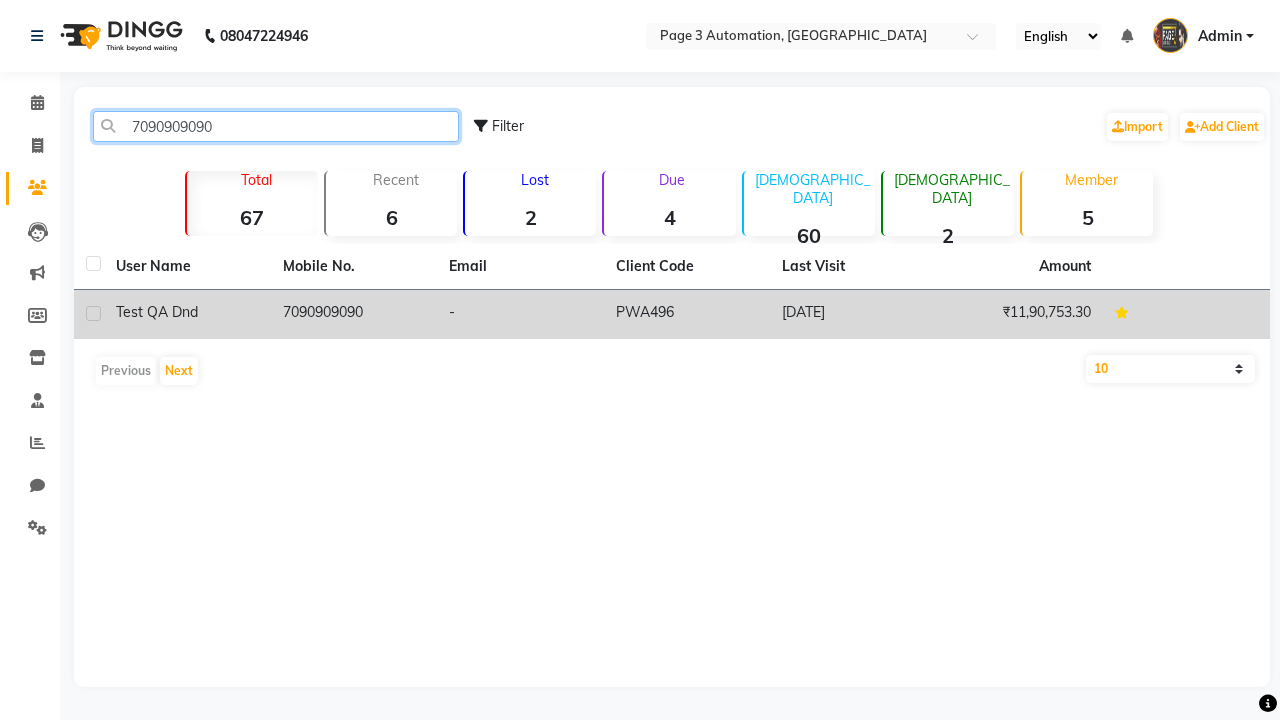 type on "7090909090" 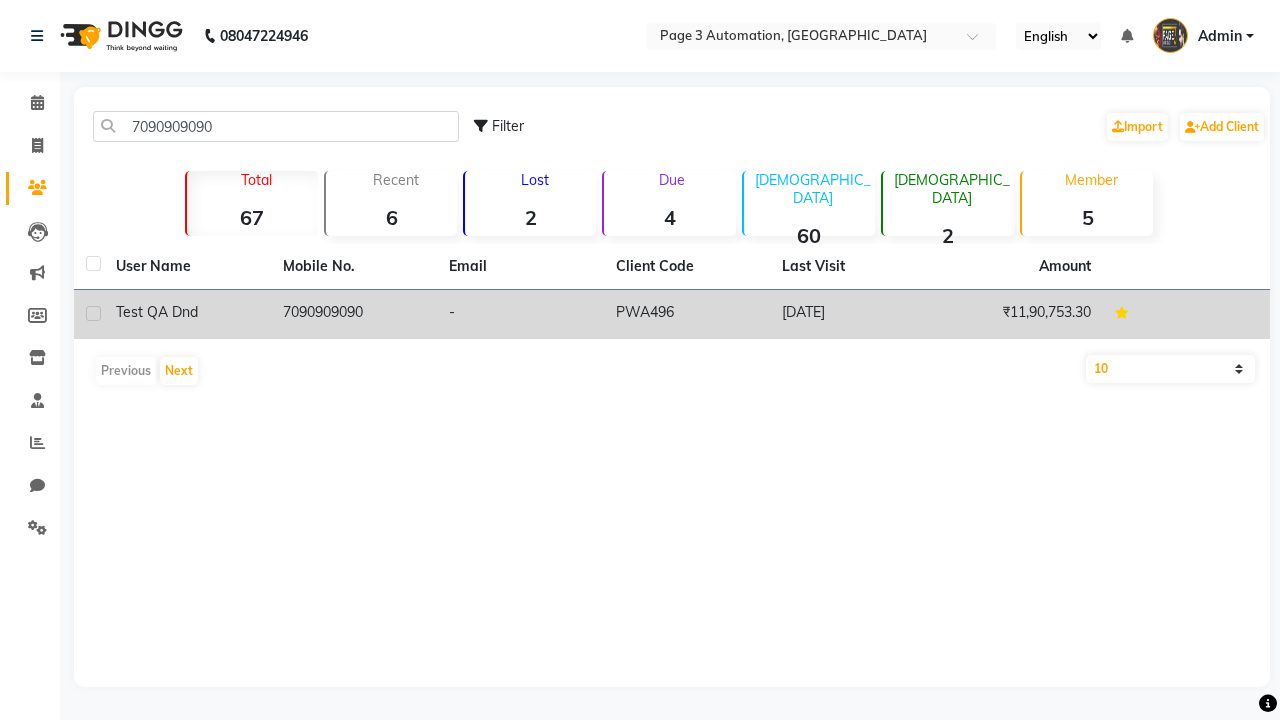 click on "7090909090" 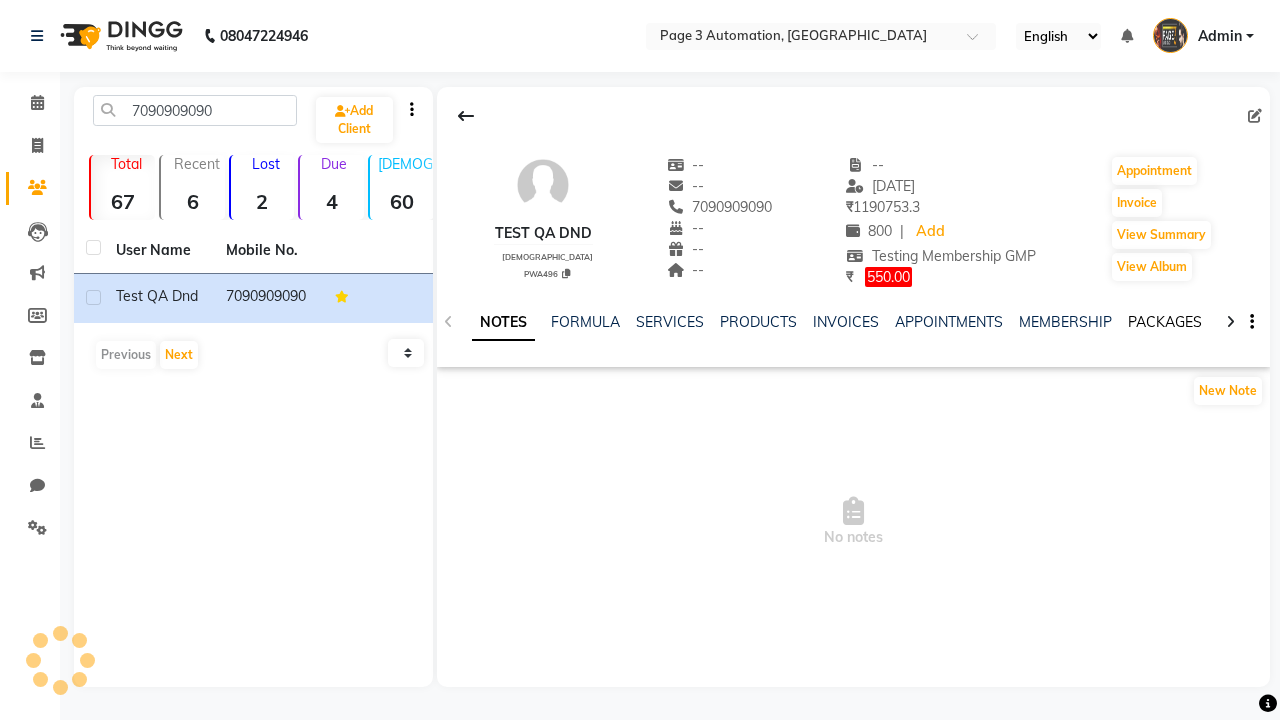 click on "PACKAGES" 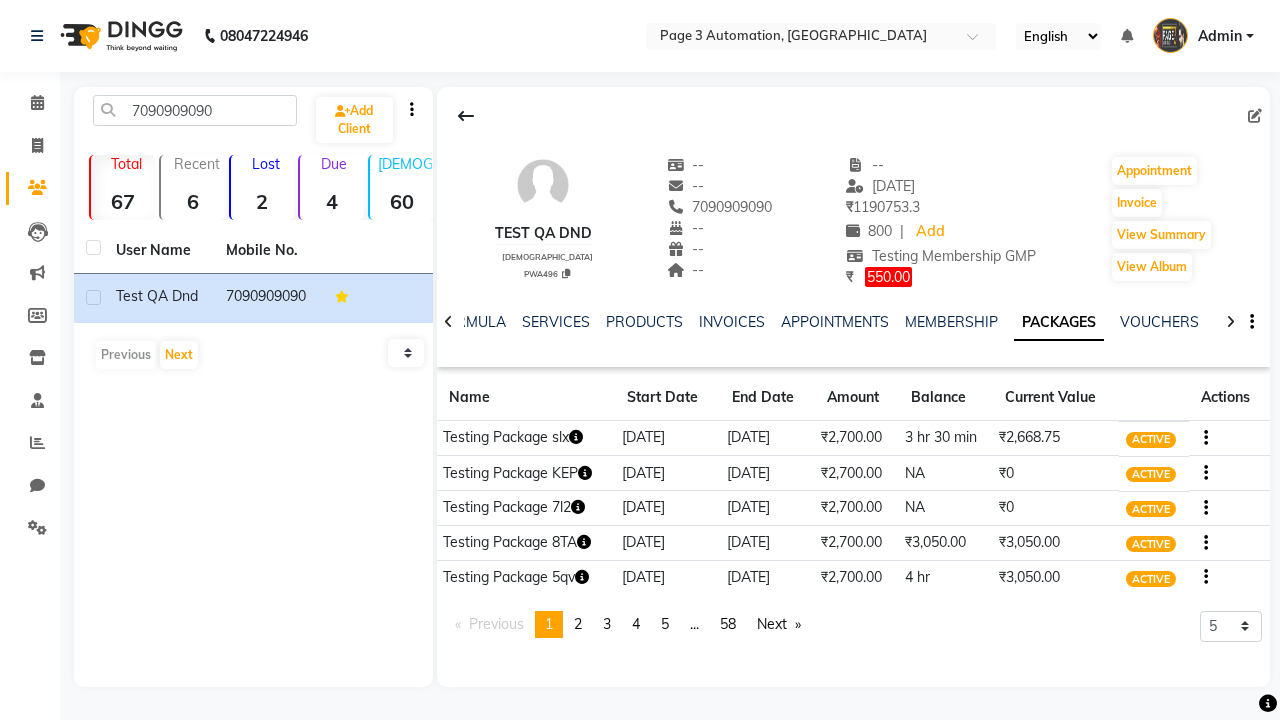 click 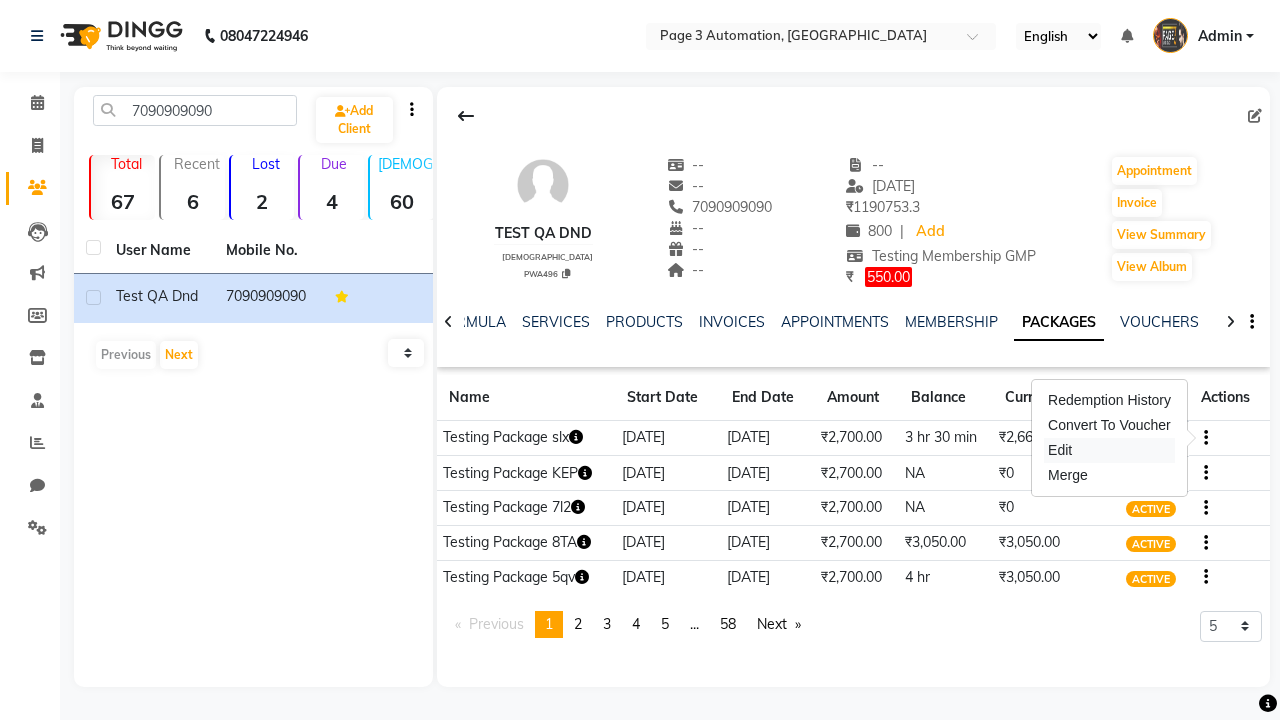 click on "Edit" at bounding box center [1109, 450] 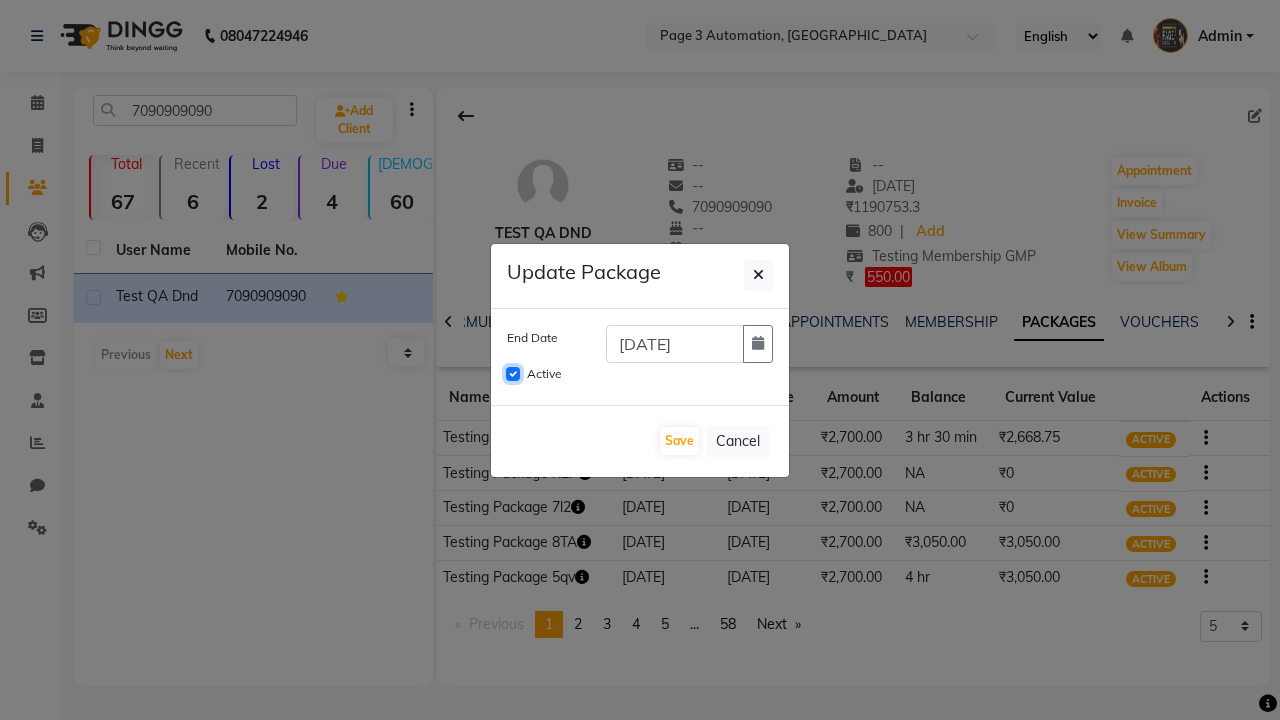 click on "Active" at bounding box center [513, 374] 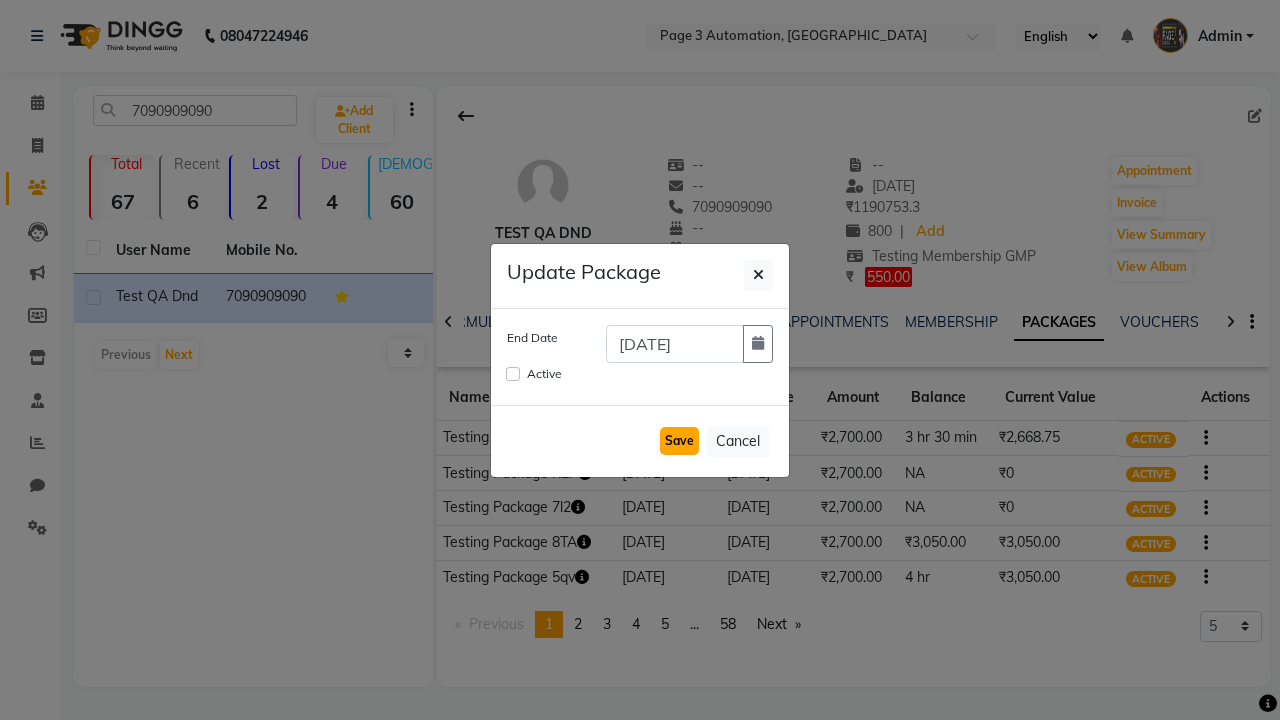 click on "Save" 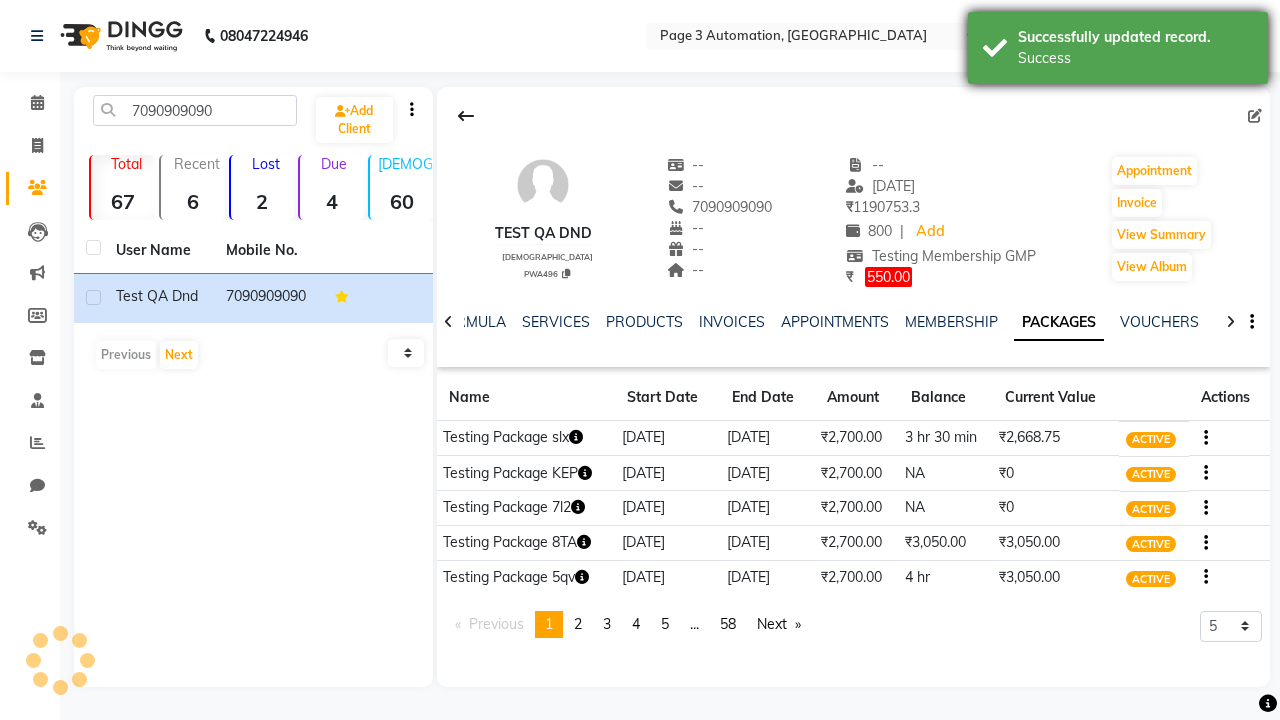 click on "Success" at bounding box center (1135, 58) 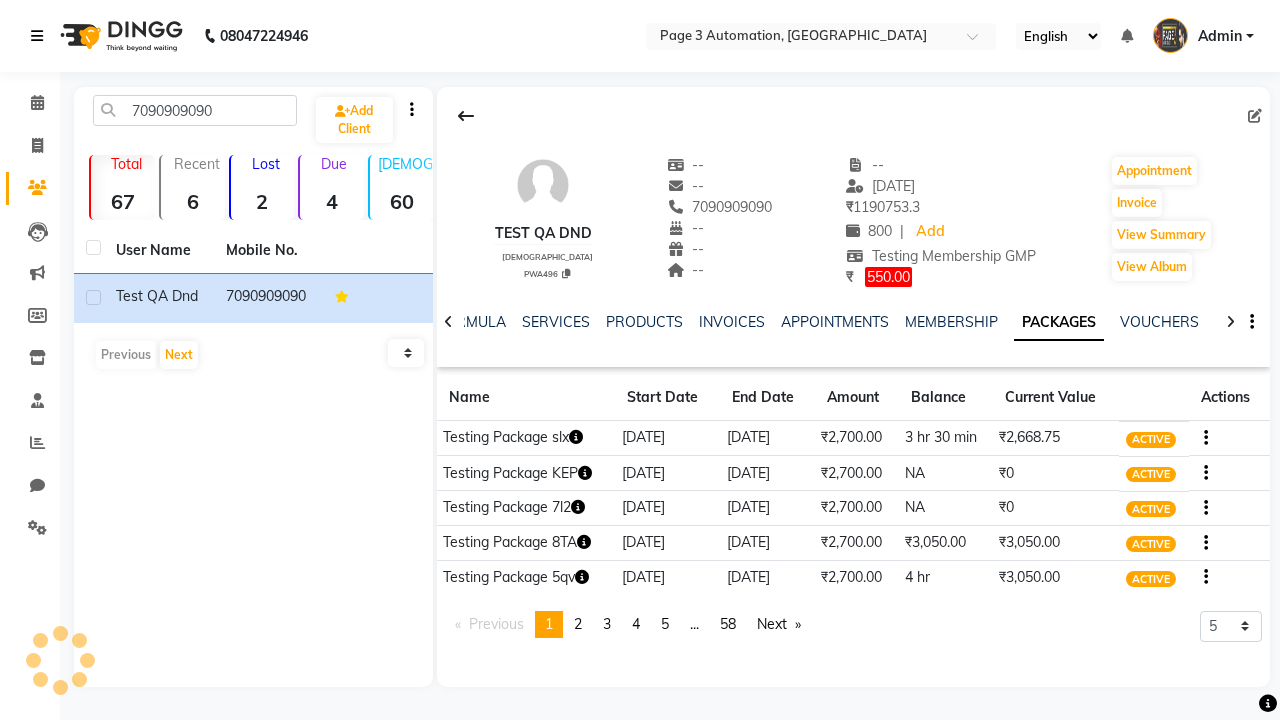 click at bounding box center [37, 36] 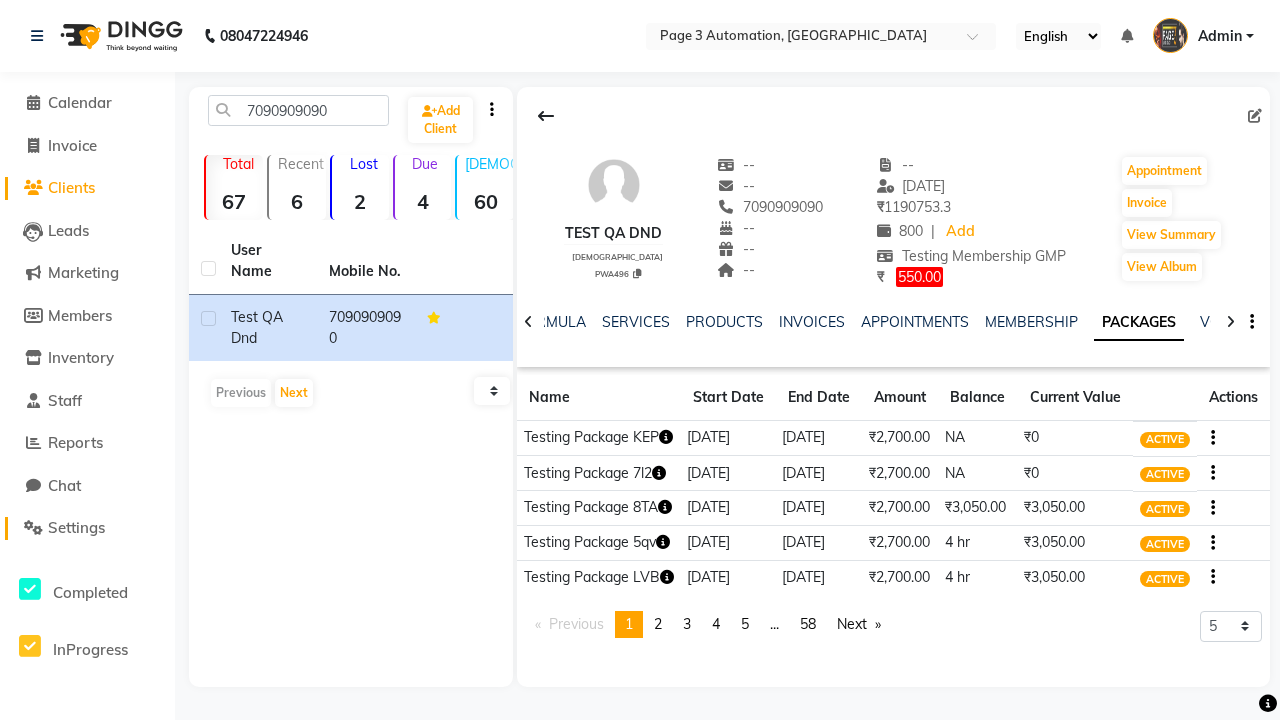 click on "Settings" 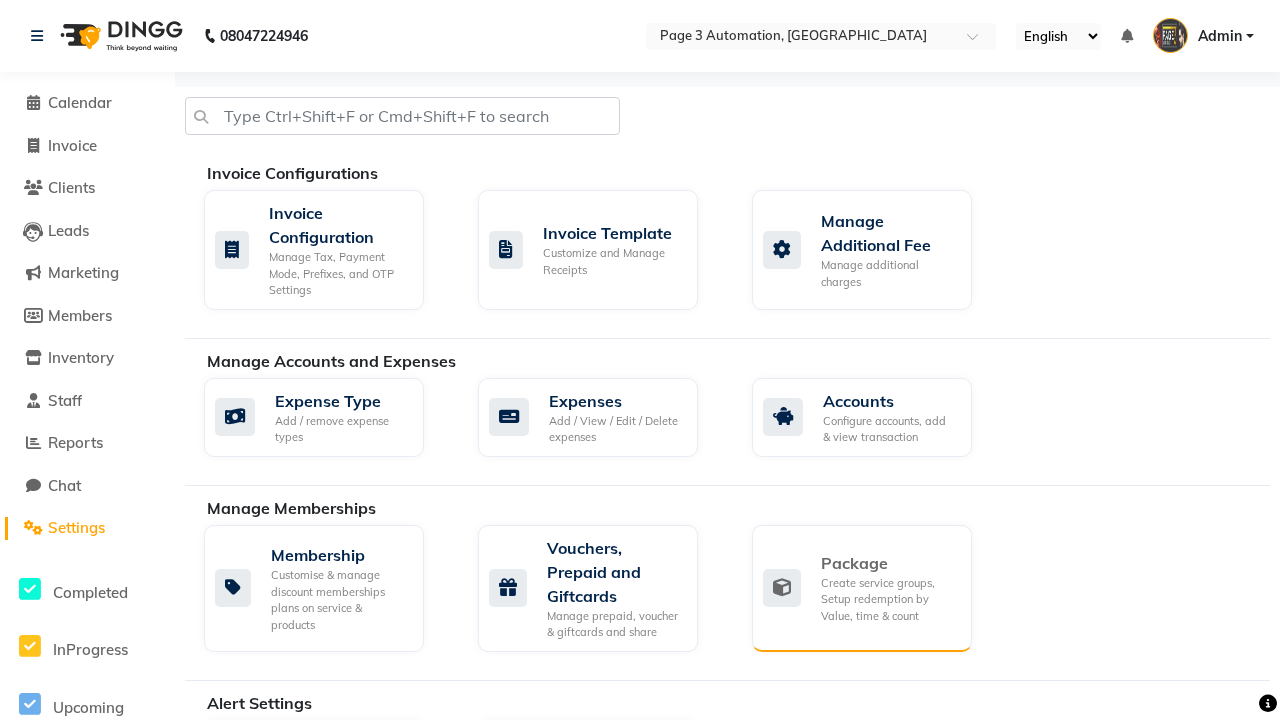 click on "Package" 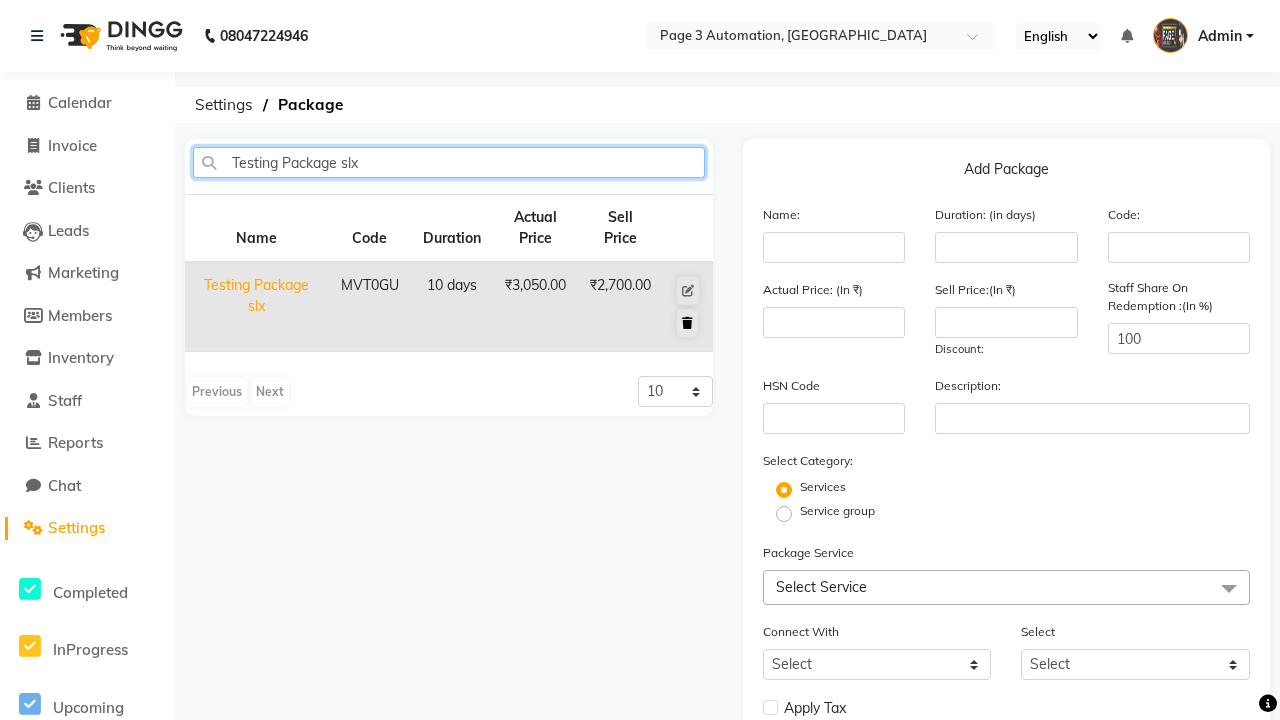 type on "Testing Package slx" 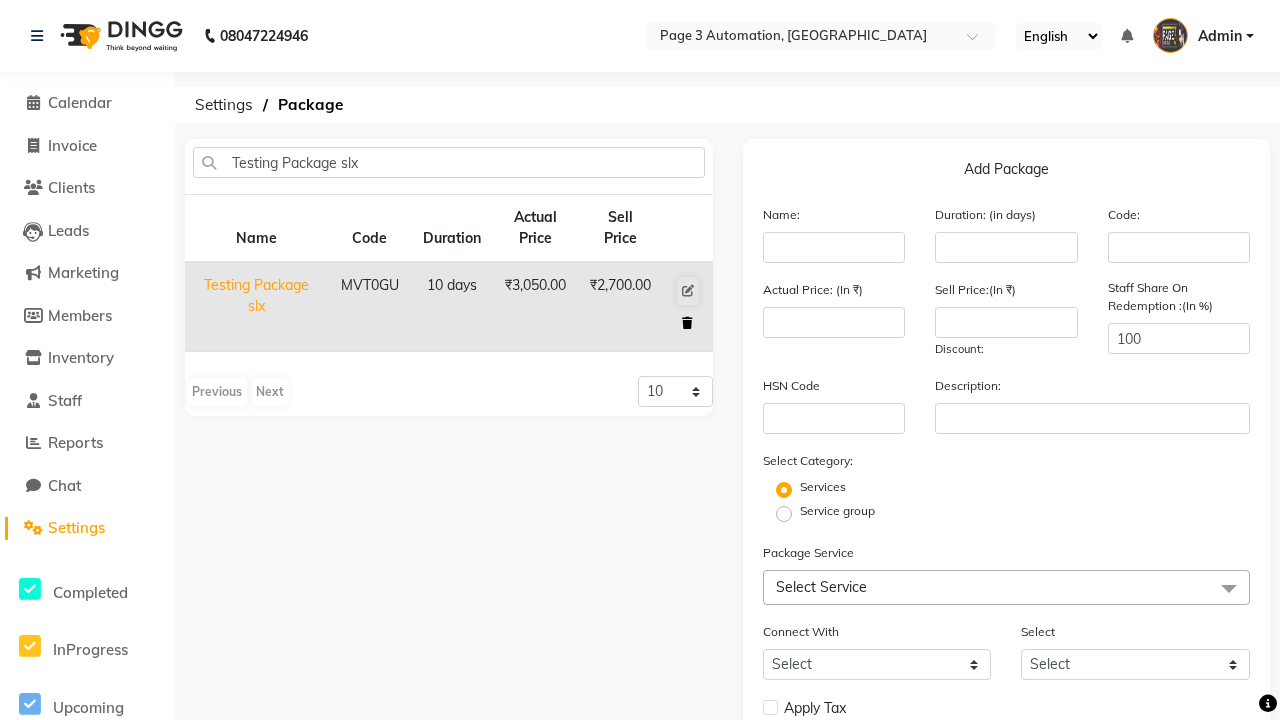 click 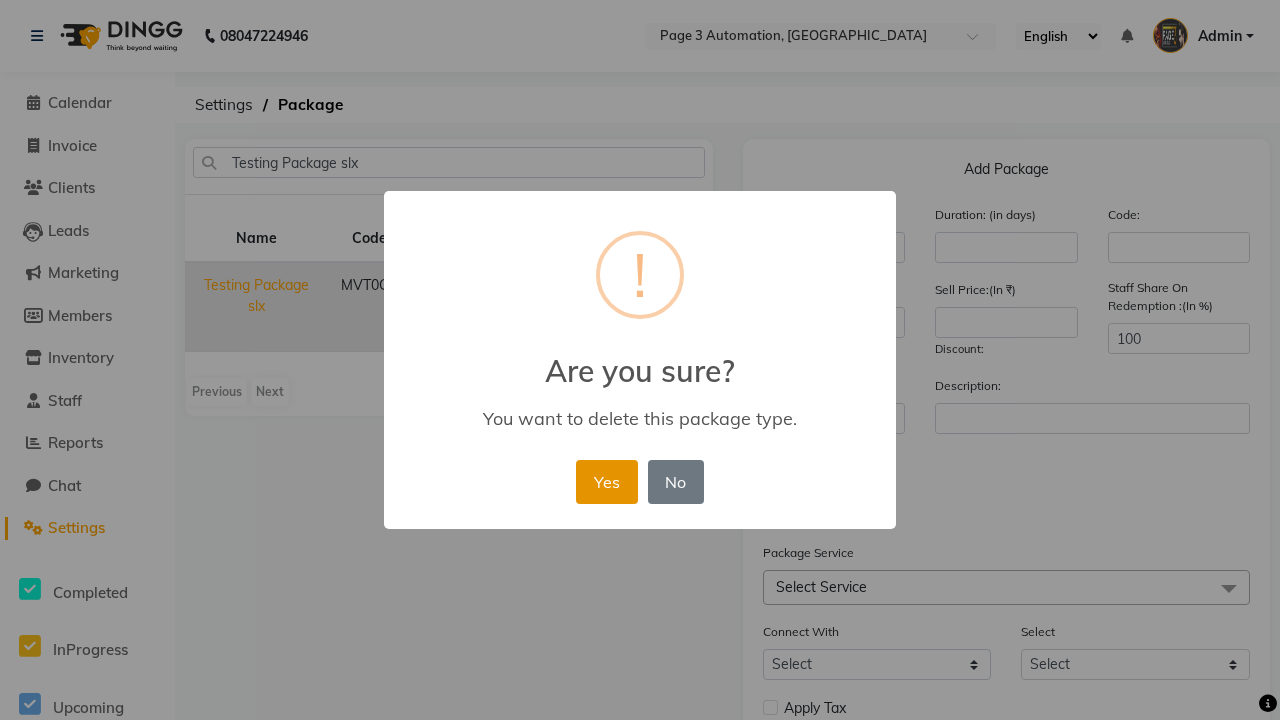 click on "Yes" at bounding box center (606, 482) 